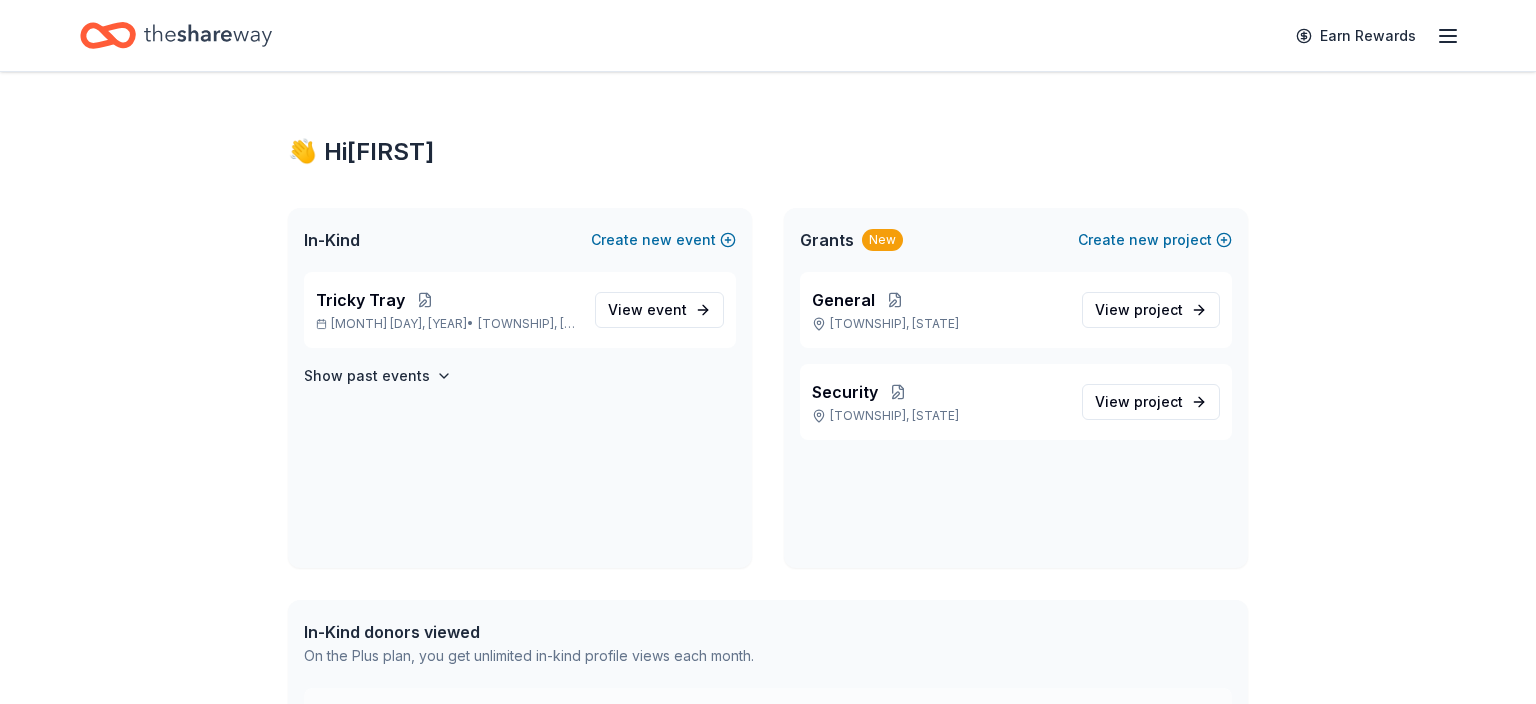 scroll, scrollTop: 0, scrollLeft: 0, axis: both 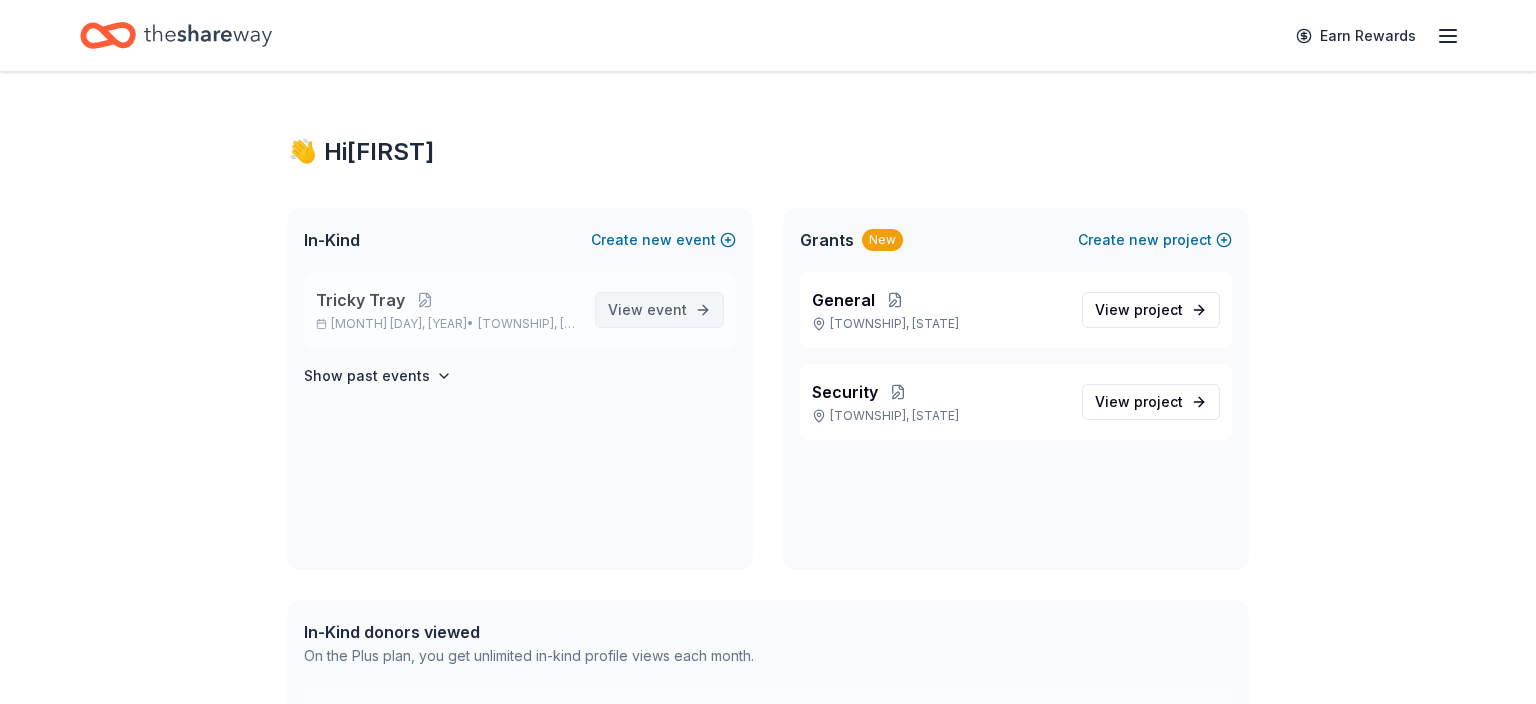 click on "View   event" at bounding box center [647, 310] 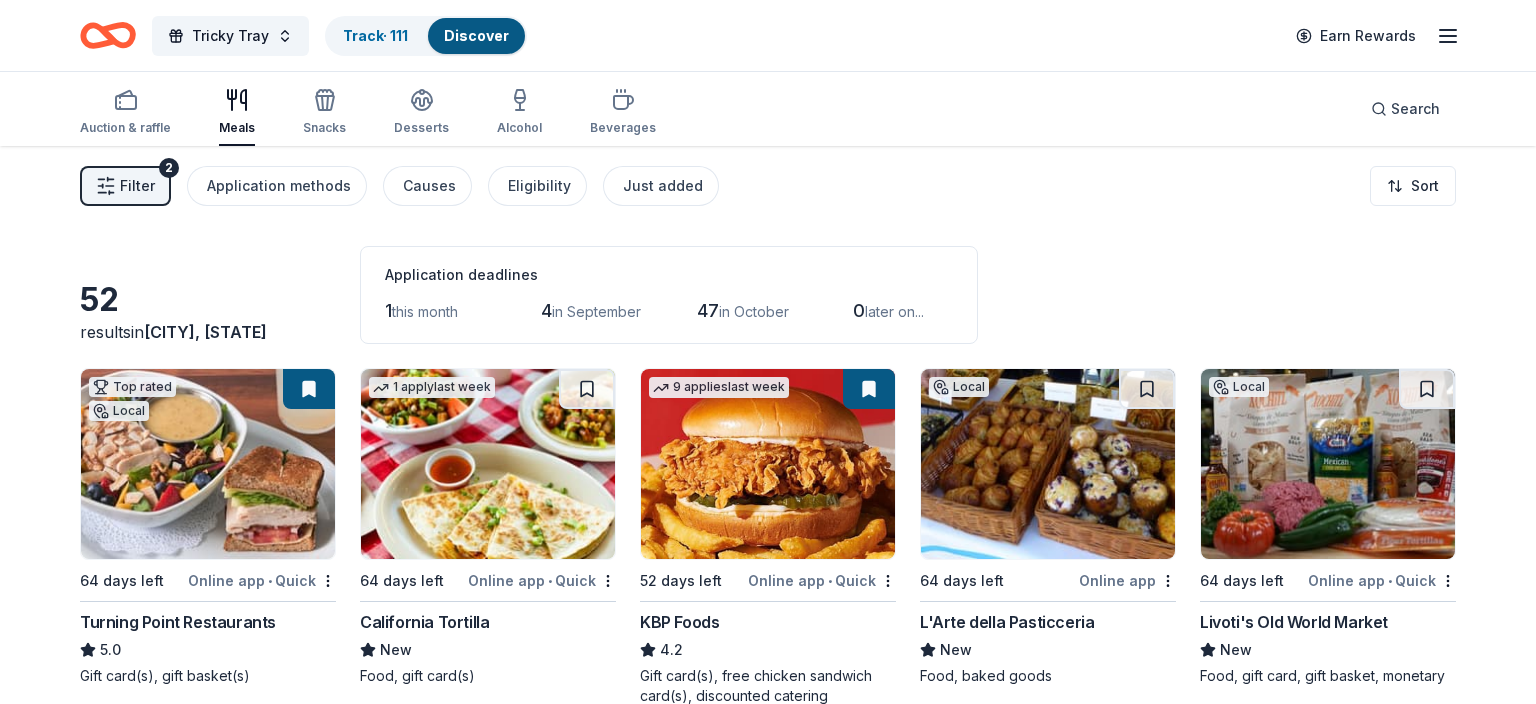scroll, scrollTop: 0, scrollLeft: 0, axis: both 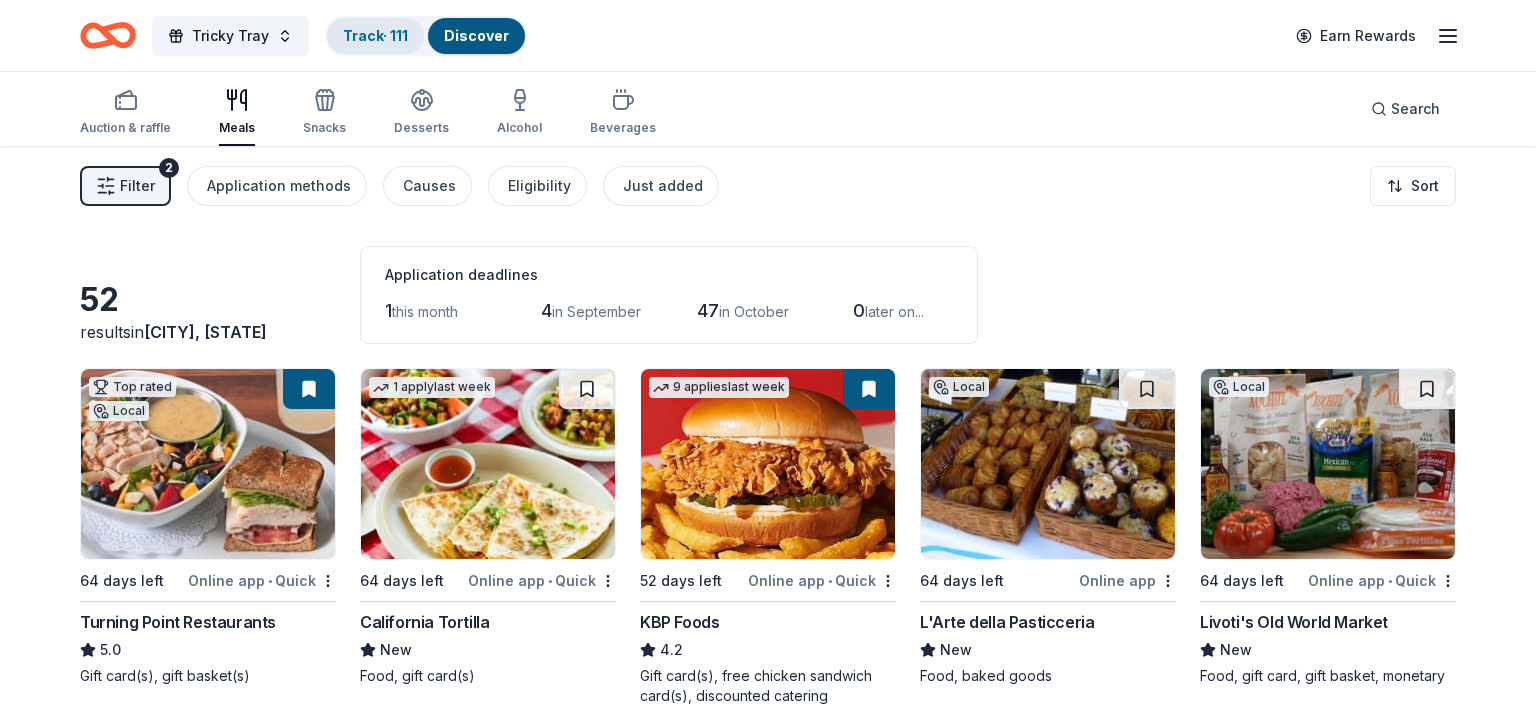 click on "Track  · 111" at bounding box center [375, 35] 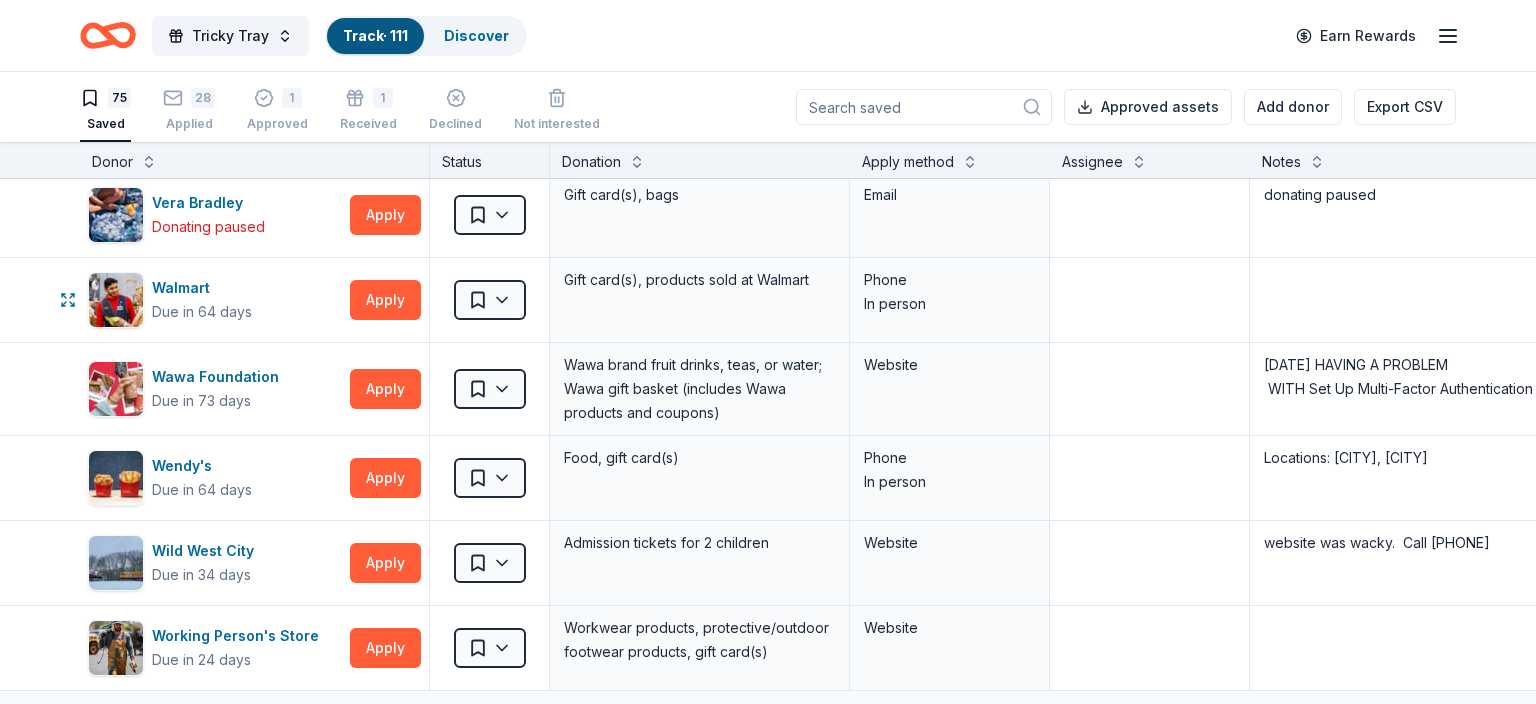 scroll, scrollTop: 5880, scrollLeft: 0, axis: vertical 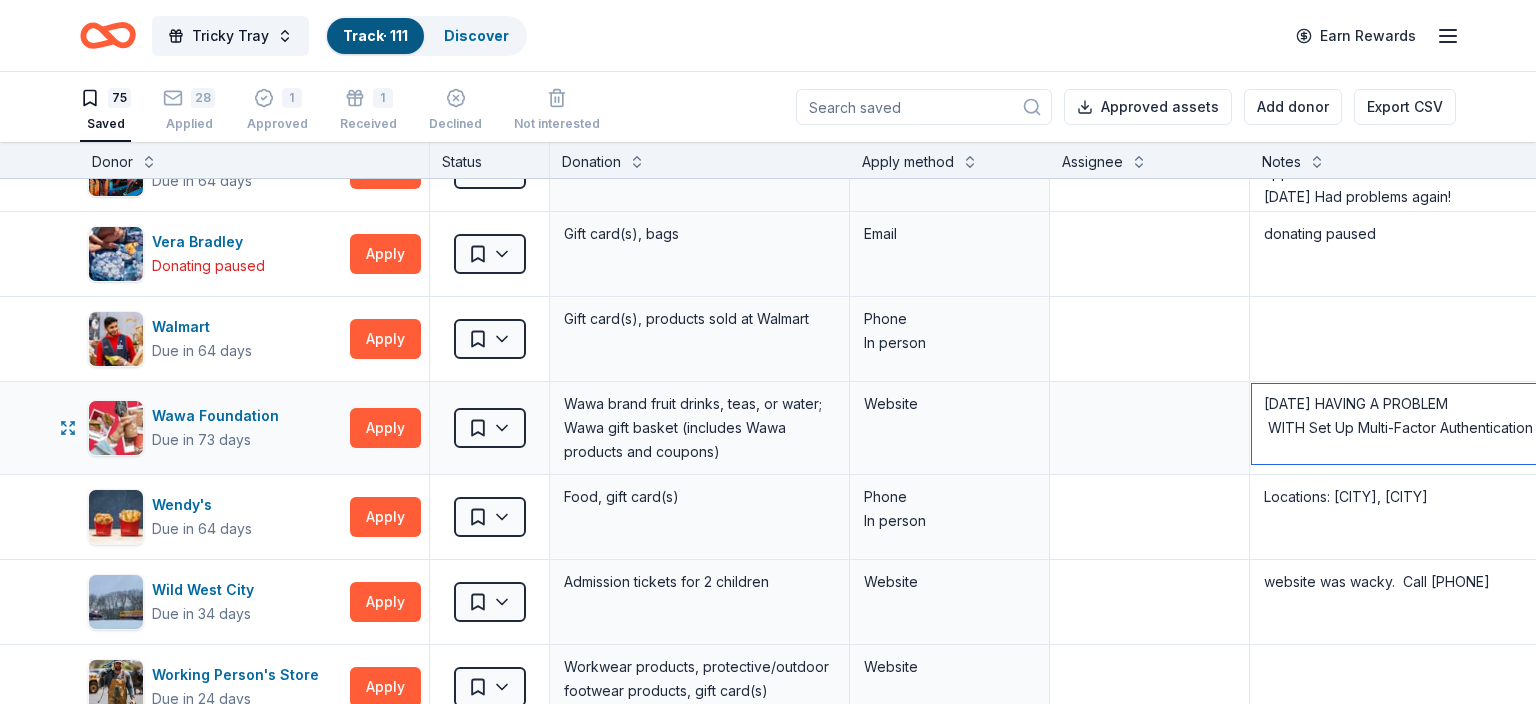 drag, startPoint x: 1267, startPoint y: 414, endPoint x: 1362, endPoint y: 431, distance: 96.50906 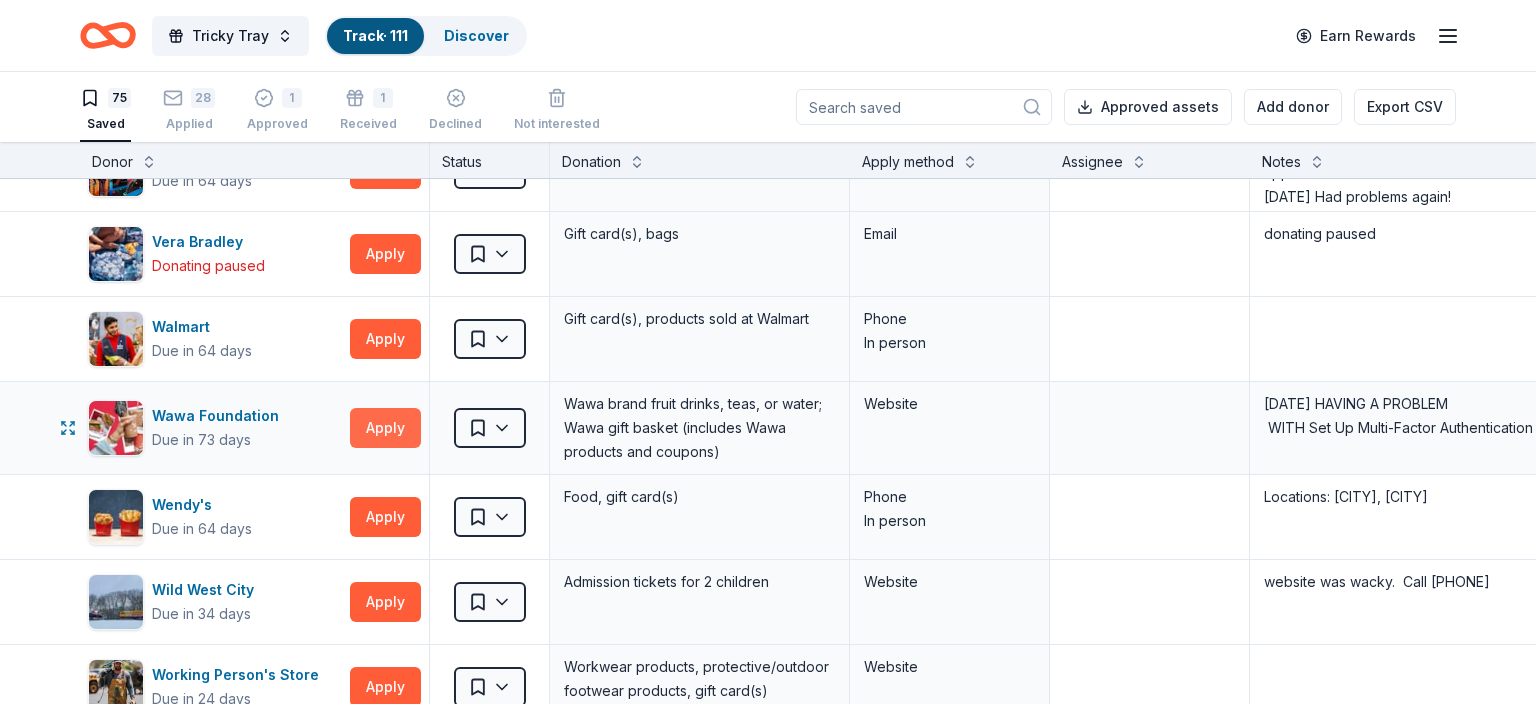 click on "Apply" at bounding box center (385, 428) 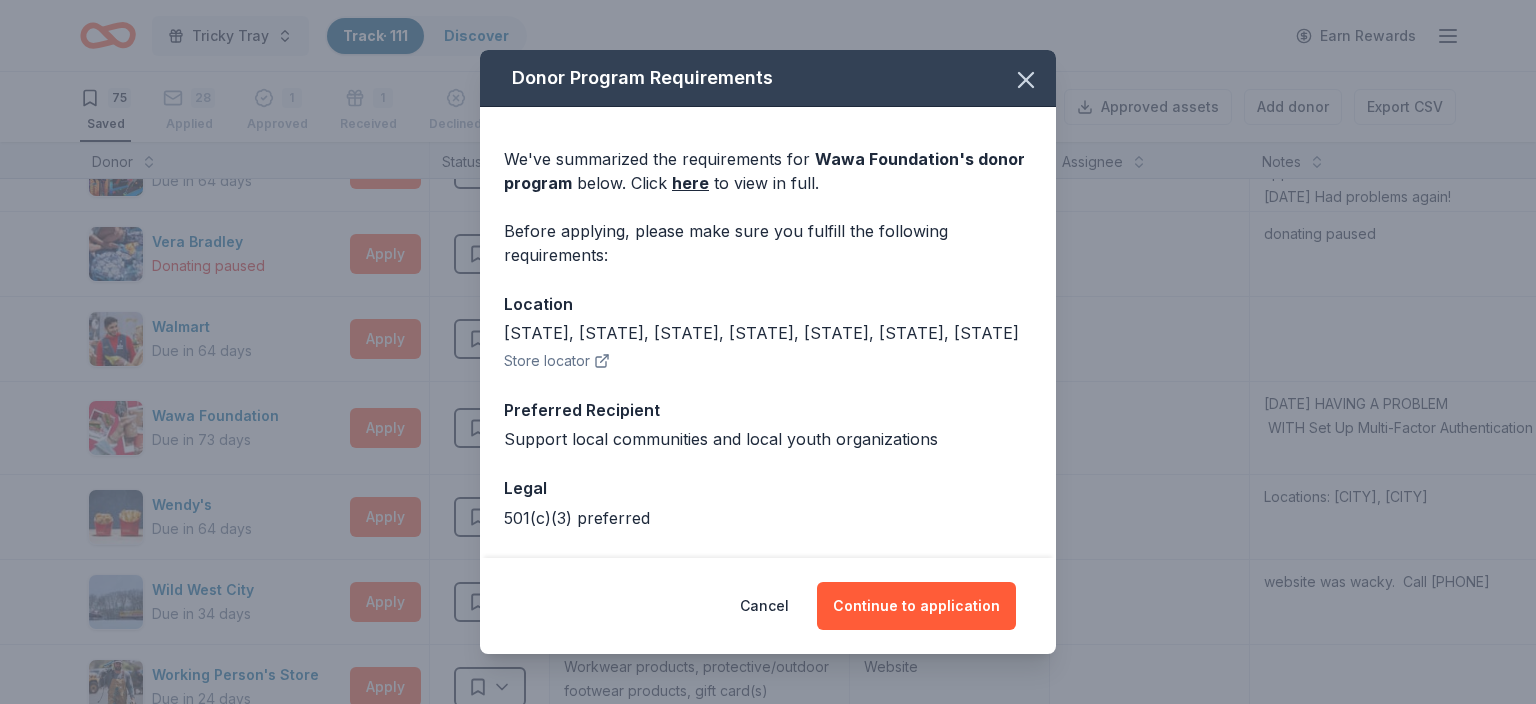 click on "Donor Program Requirements We've summarized the requirements for   Wawa Foundation 's donor program   below.   Click   here   to view in full. Before applying, please make sure you fulfill the following requirements: Location DC, DE, FL, MD, NJ, PA, VA Store locator  Preferred Recipient Support local communities and local youth organizations Legal 501(c)(3) preferred Deadline Due in 73 days Cancel Continue to application" at bounding box center [768, 352] 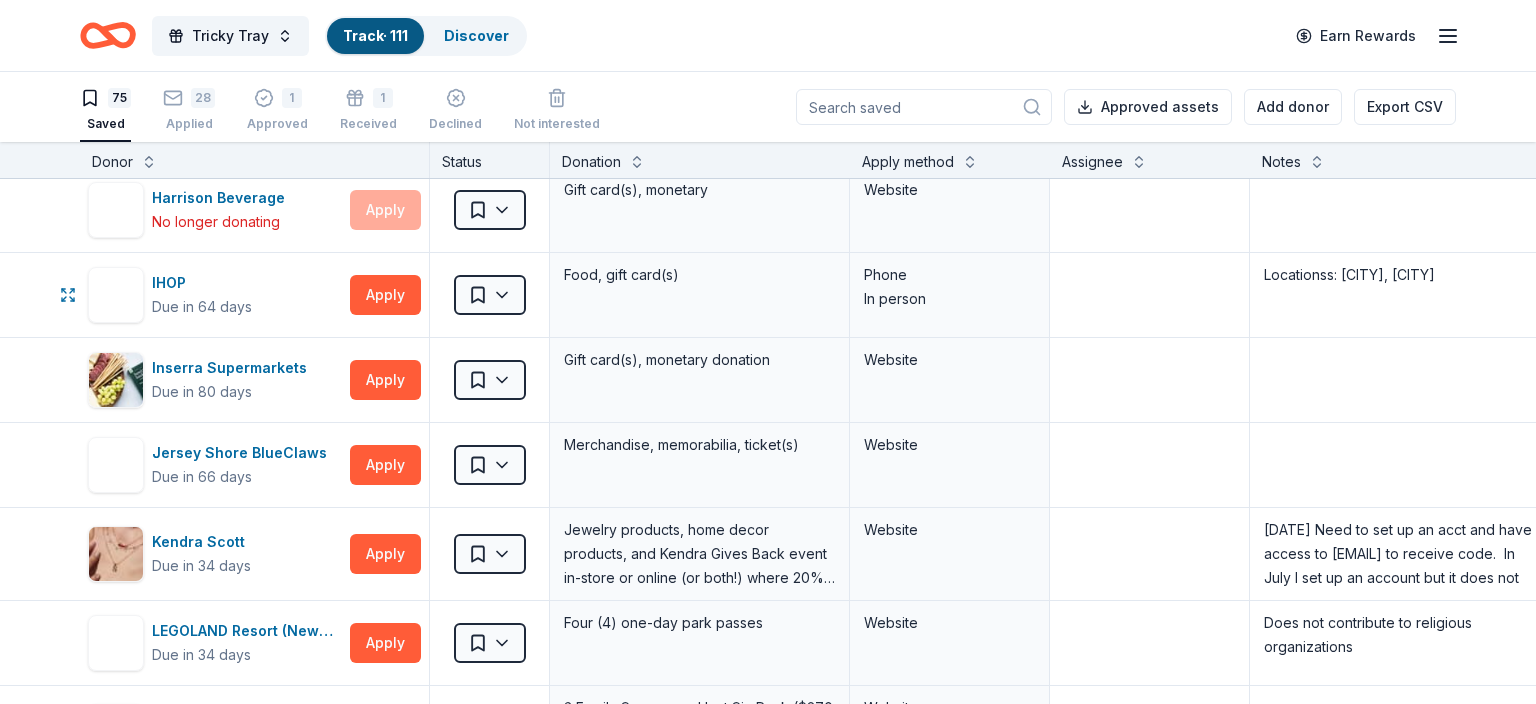 scroll, scrollTop: 2430, scrollLeft: 0, axis: vertical 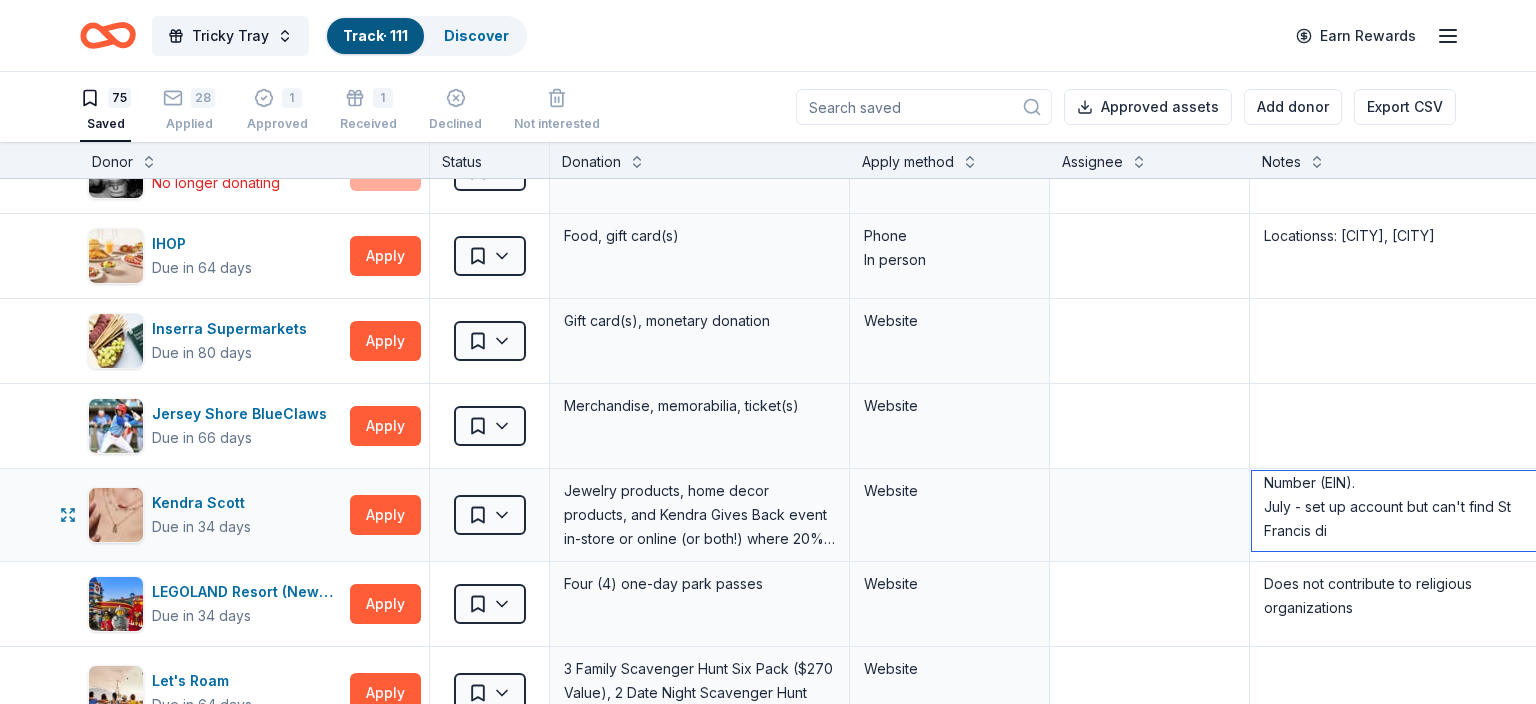 click on "6/24/25 Need to set up an acct and have access to sfttvernon@gmail to receive code.  In July I set up an account but it does not have us on a list of charities.  They are requesting an Employee Identification Number (EIN).
July - set up account but can't find St Francis di" at bounding box center (1399, 511) 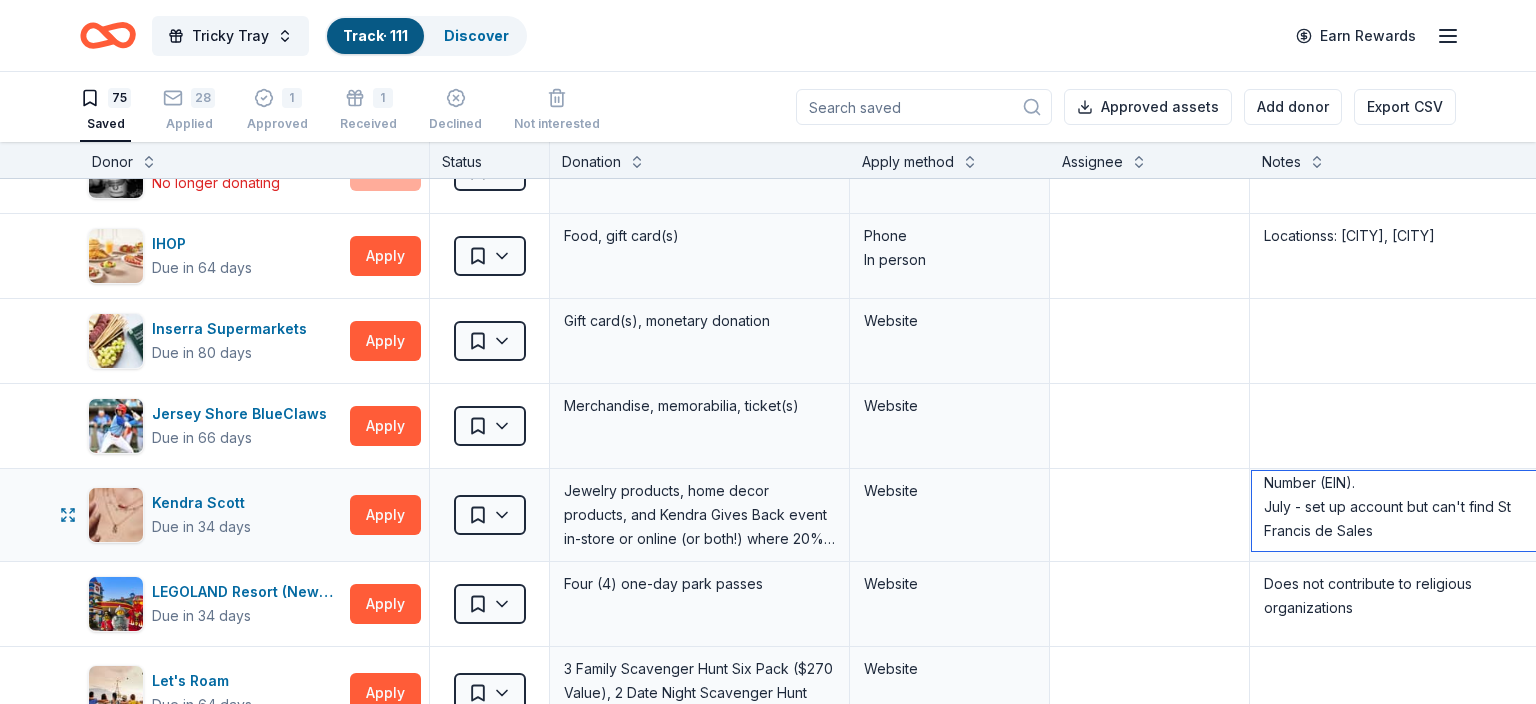 type on "[DATE] Need to set up an acct and have access to [EMAIL] to receive code.  In [MONTH] I set up an account but it does not have us on a list of charities.  They are requesting an Employee Identification Number (EIN).
[MONTH] - set up account but can't find St Francis de Sales" 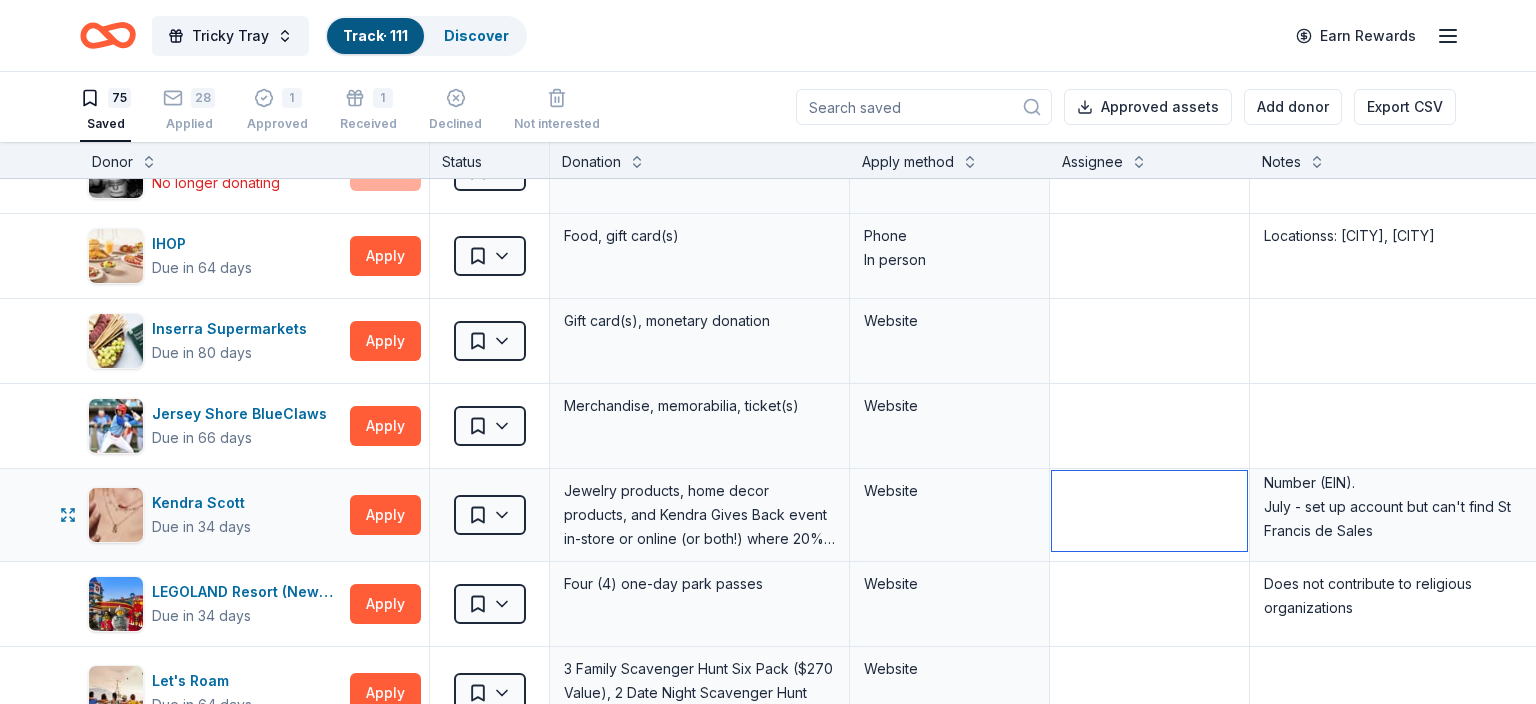 click at bounding box center [1149, 511] 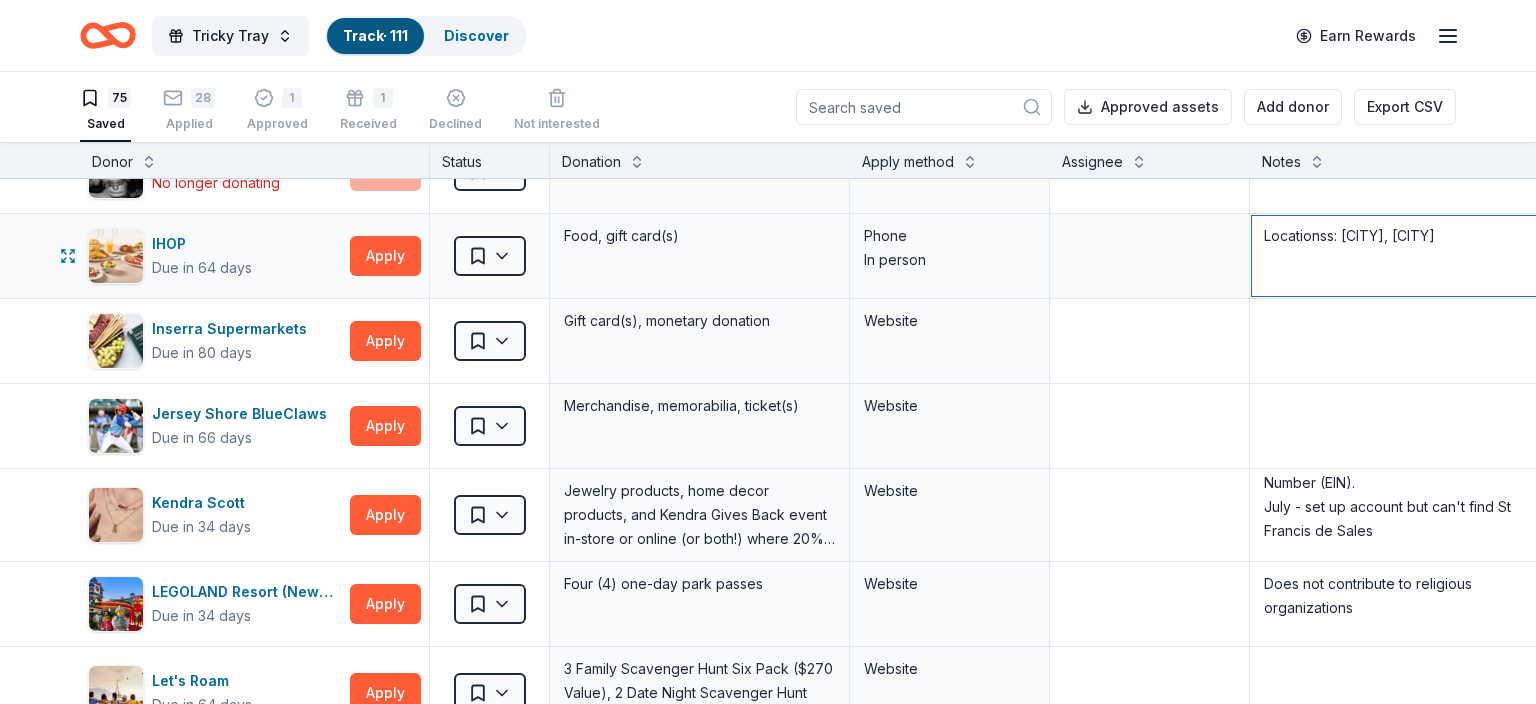 click on "Locationss: Middletown, Monroe" at bounding box center [1399, 256] 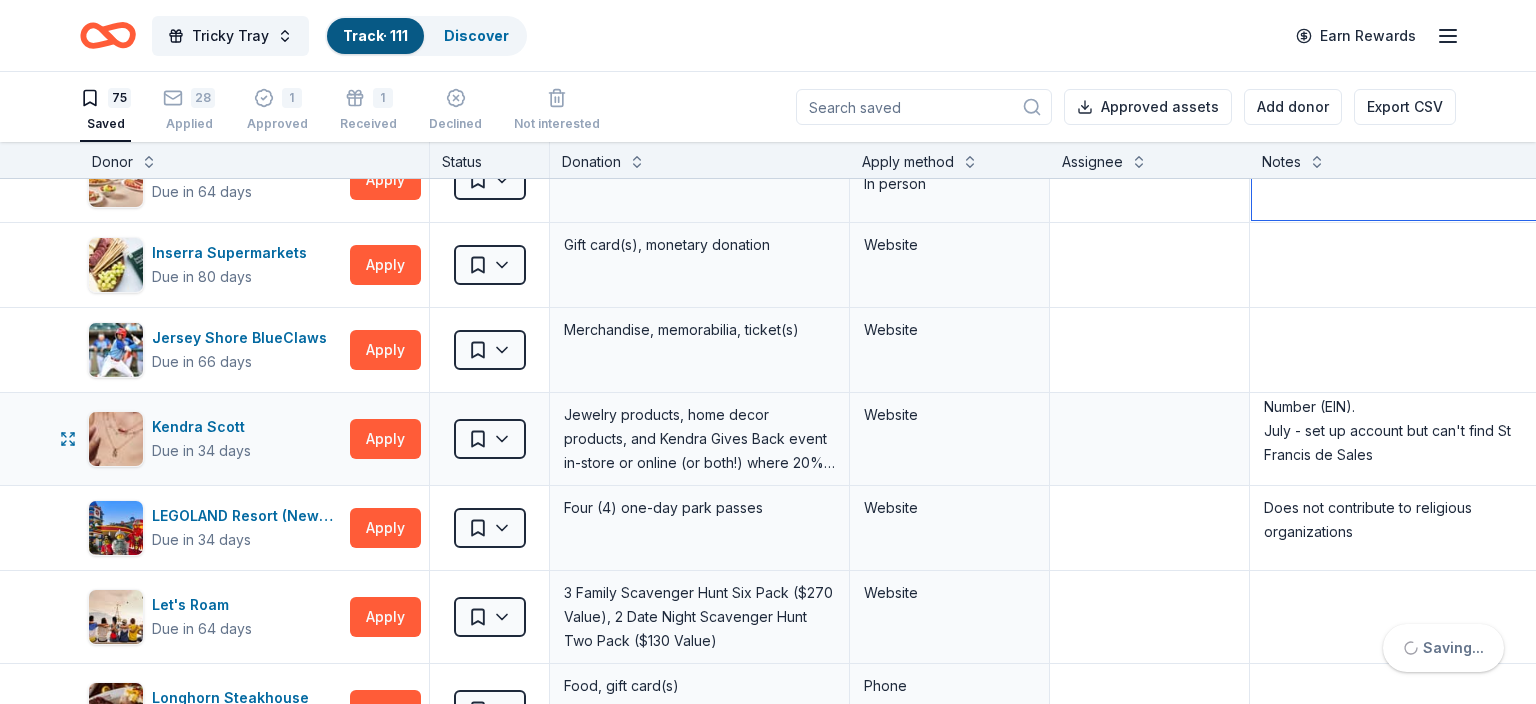 scroll, scrollTop: 2704, scrollLeft: 0, axis: vertical 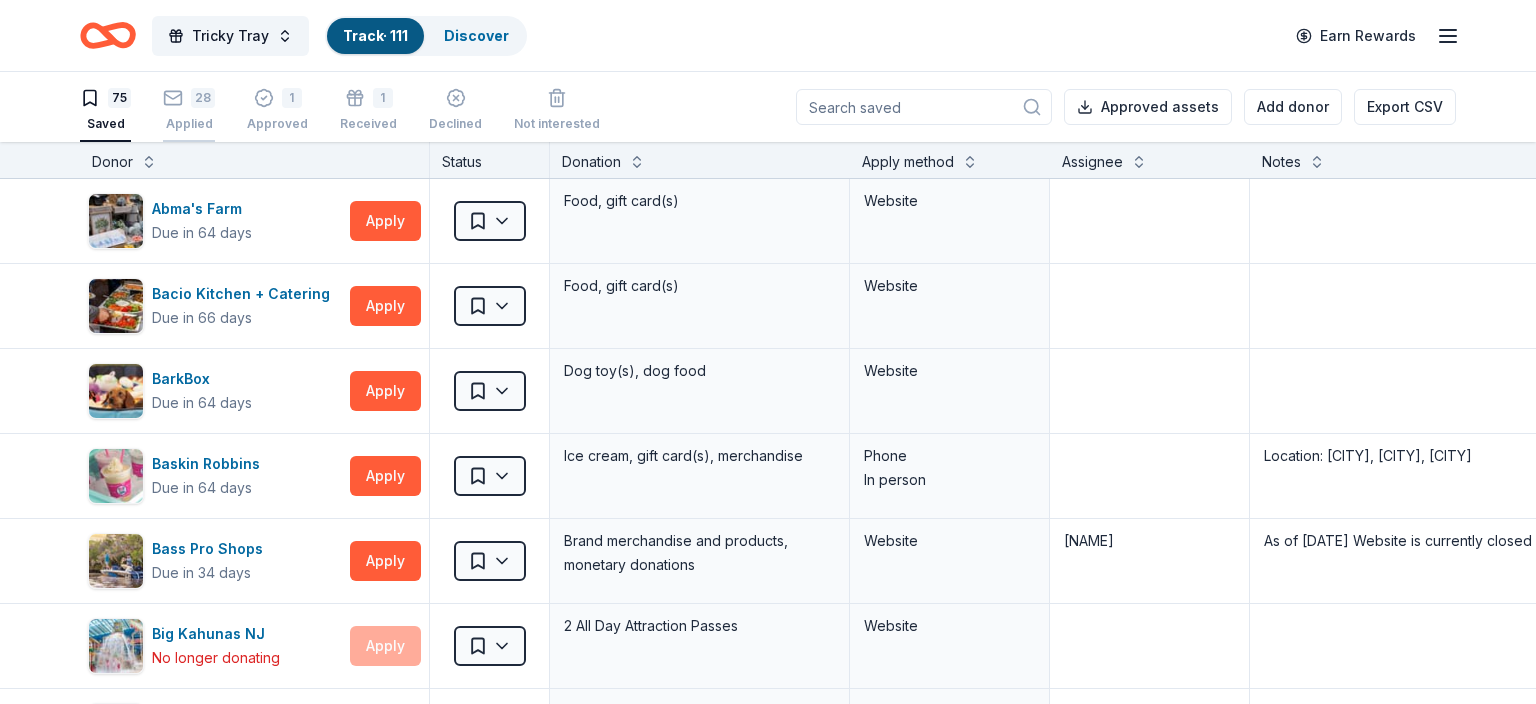 type on "Locations: [CITY], [CITY]" 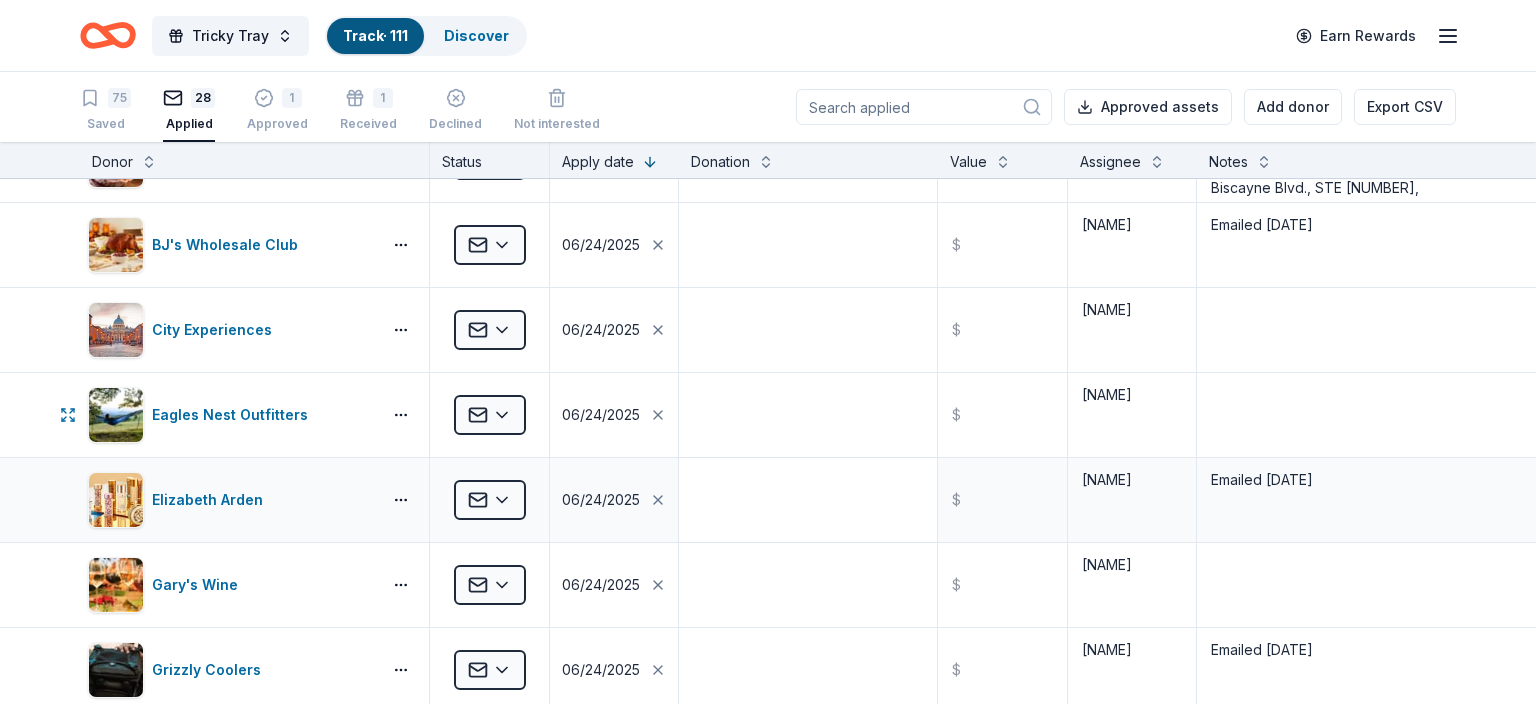 scroll, scrollTop: 862, scrollLeft: 0, axis: vertical 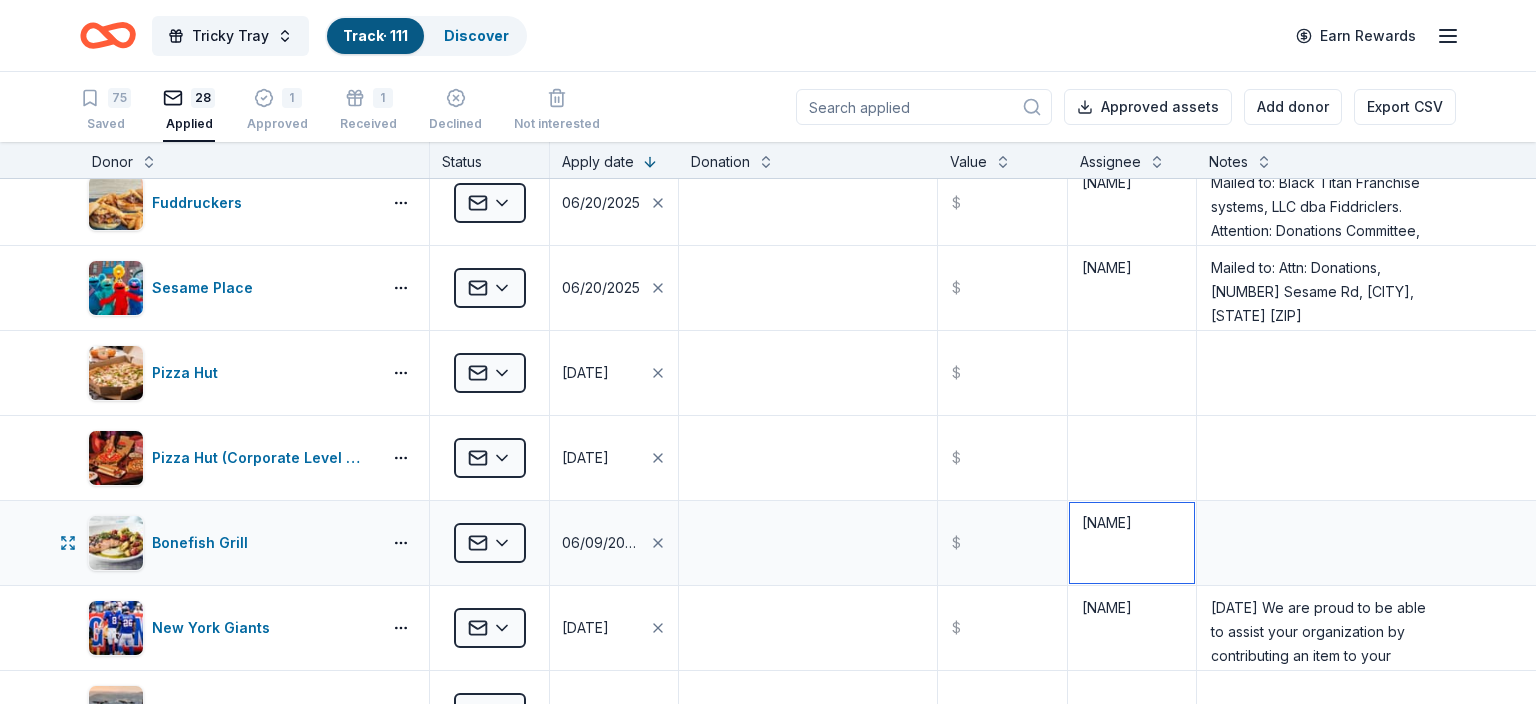 drag, startPoint x: 1182, startPoint y: 517, endPoint x: 1044, endPoint y: 510, distance: 138.17743 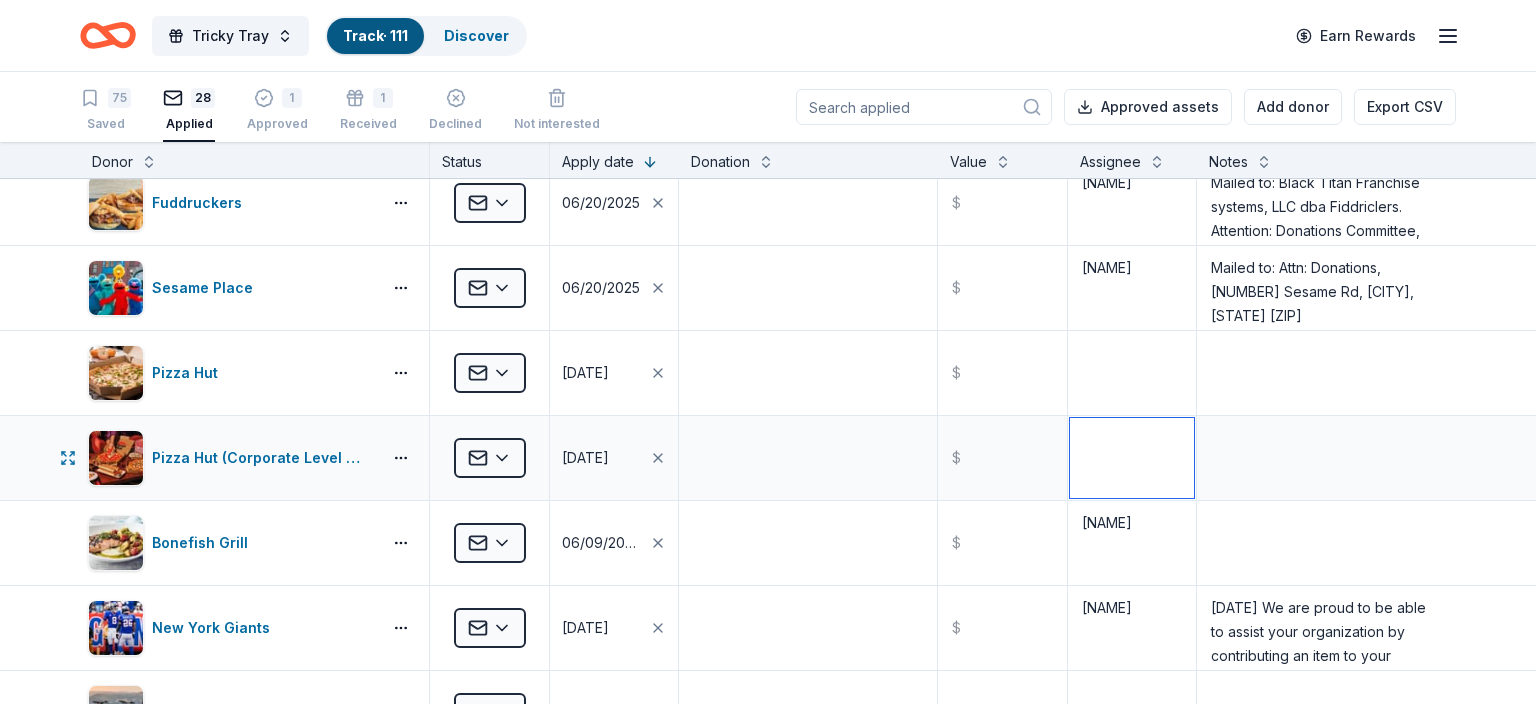 drag, startPoint x: 1081, startPoint y: 446, endPoint x: 1086, endPoint y: 433, distance: 13.928389 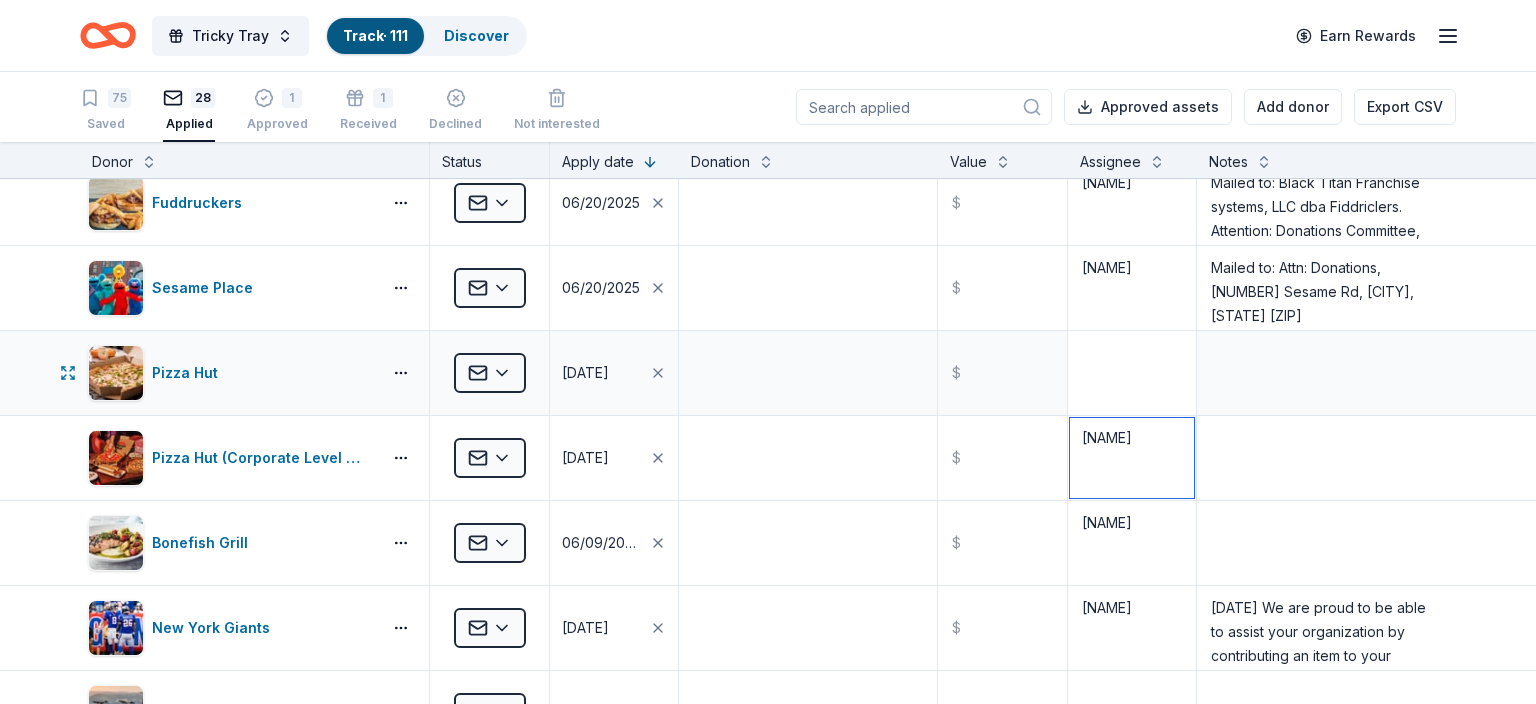 type on "[FIRST] [LAST]" 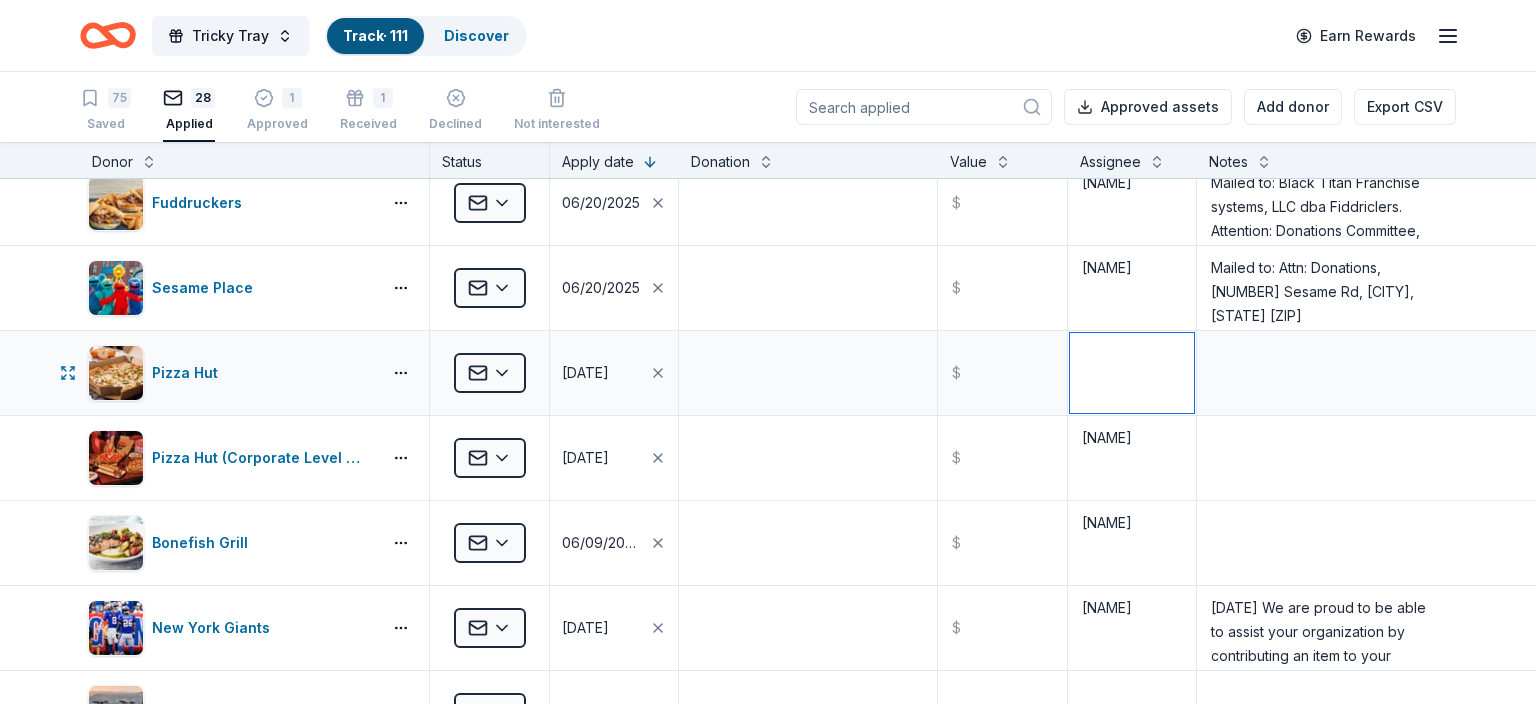 click at bounding box center (1132, 373) 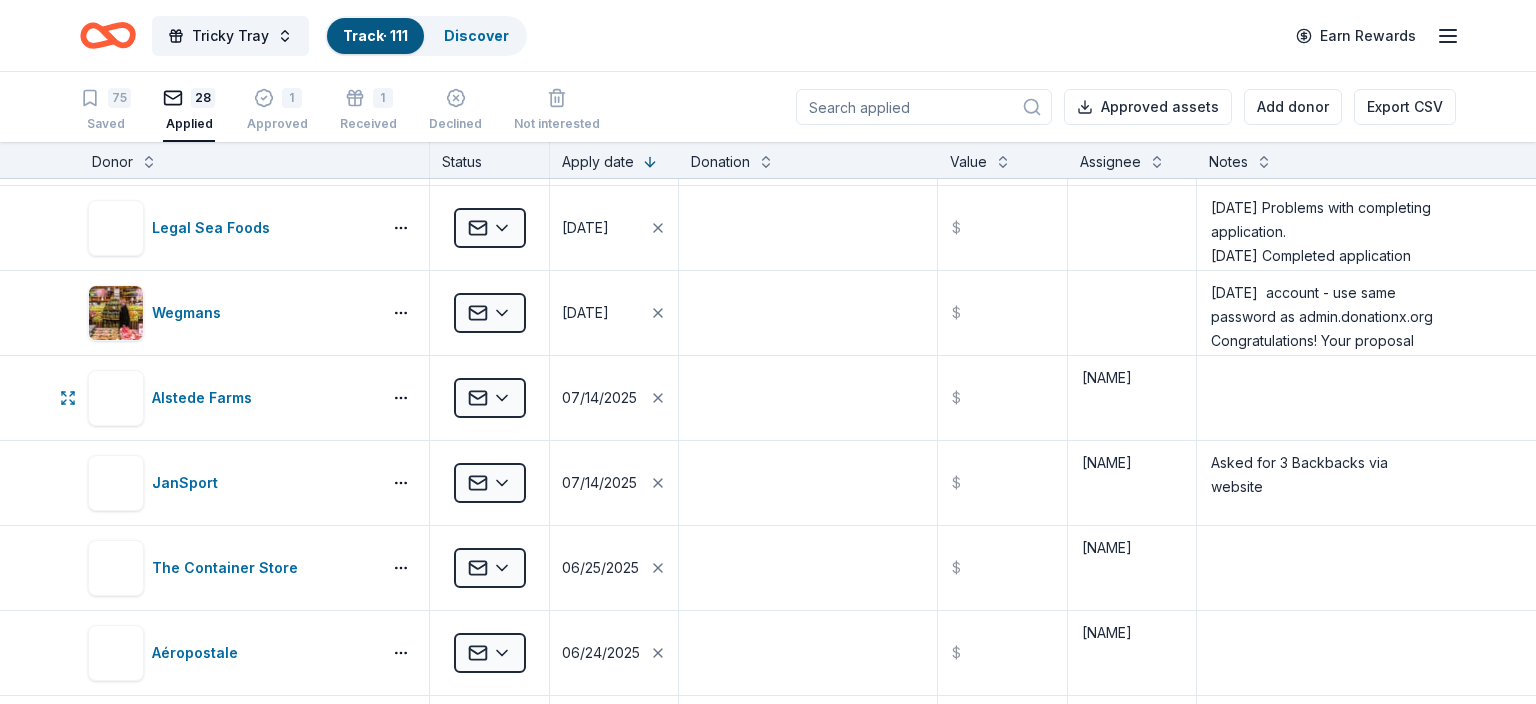scroll, scrollTop: 0, scrollLeft: 0, axis: both 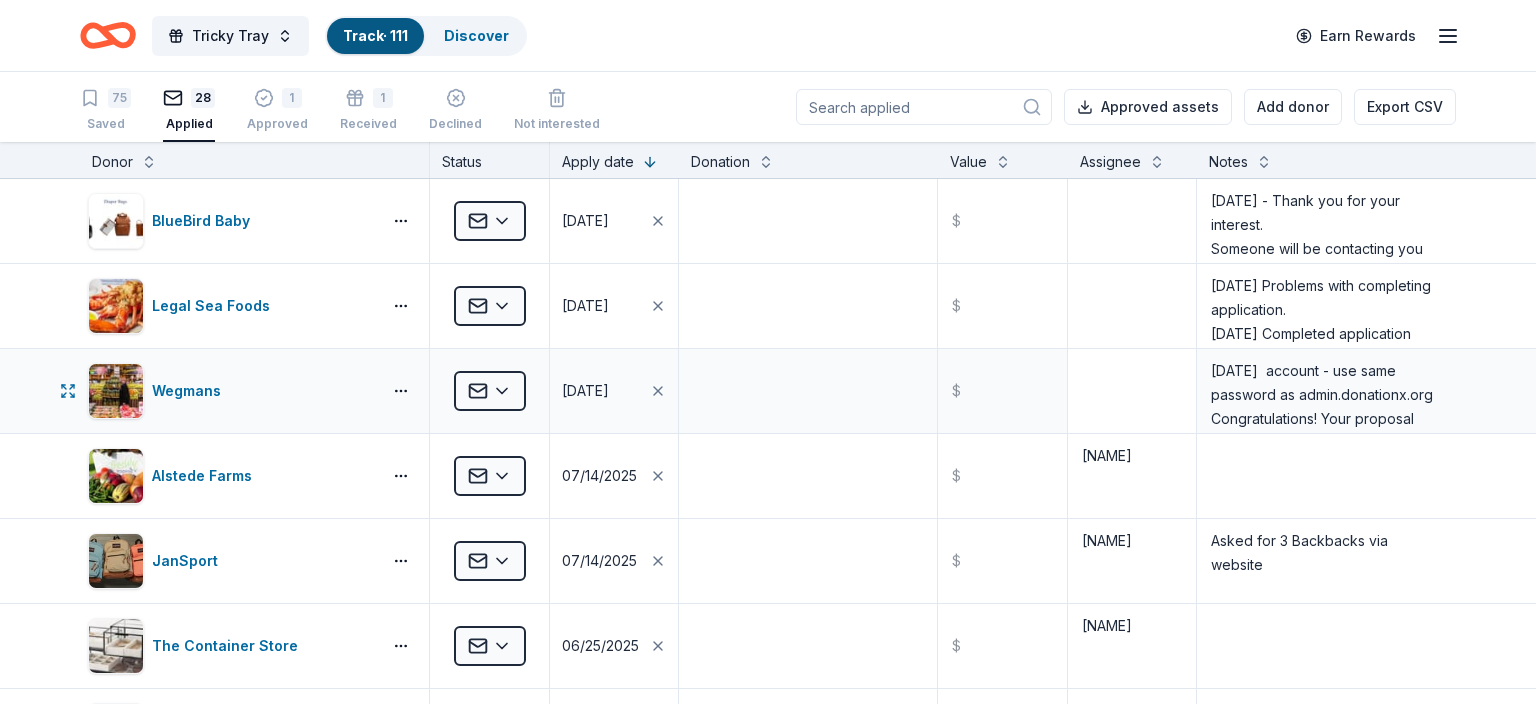 type on "[FIRST] [LAST]" 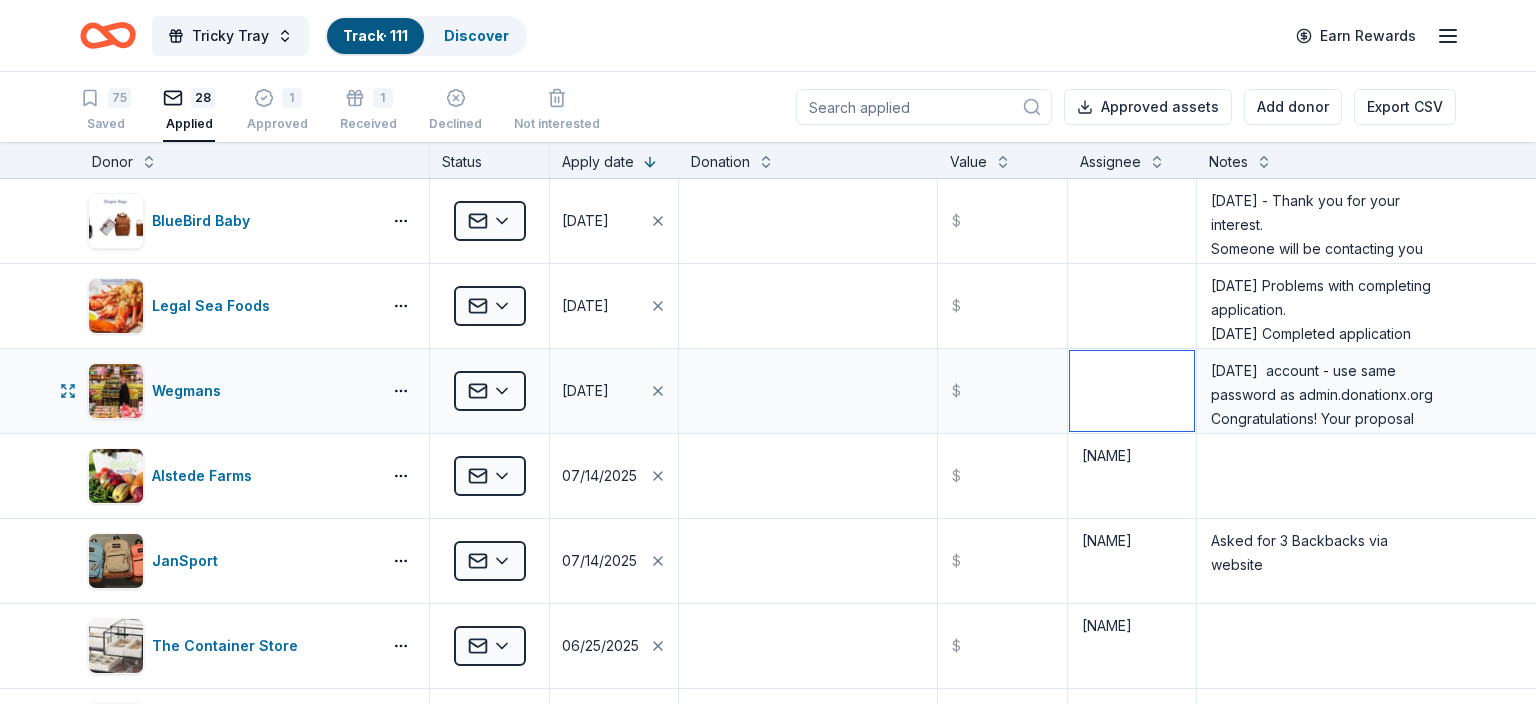 click at bounding box center (1132, 391) 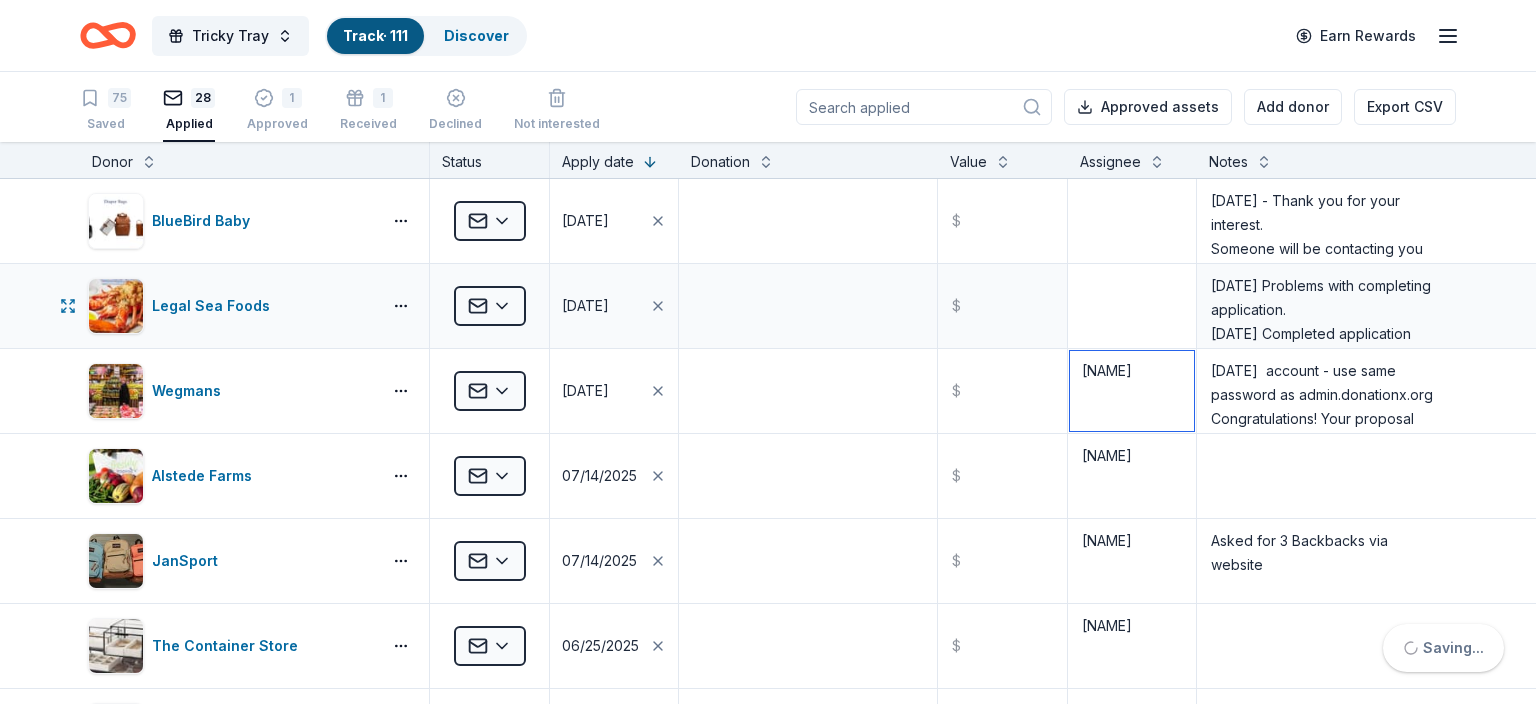 type on "[FIRST] [LAST]" 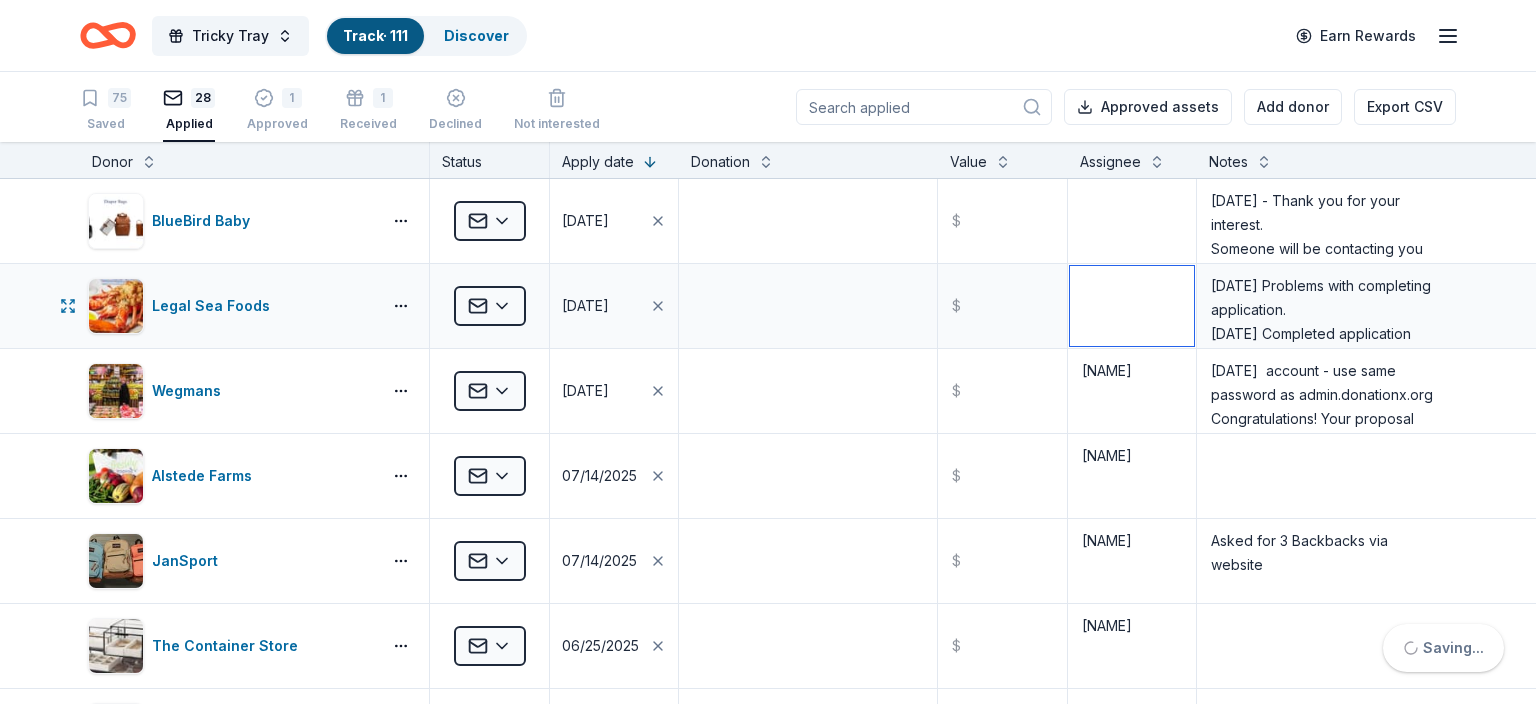 click at bounding box center (1132, 306) 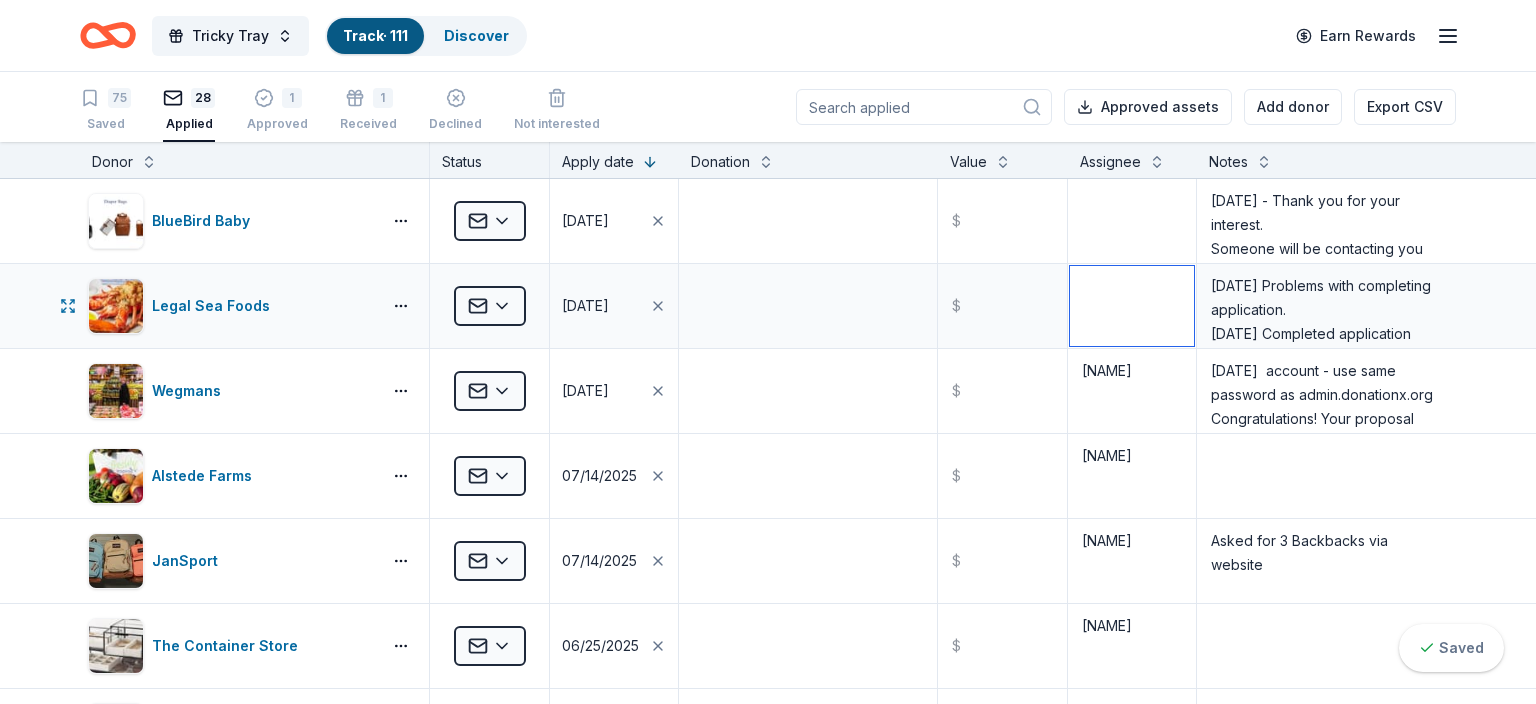 paste on "[FIRST] [LAST]" 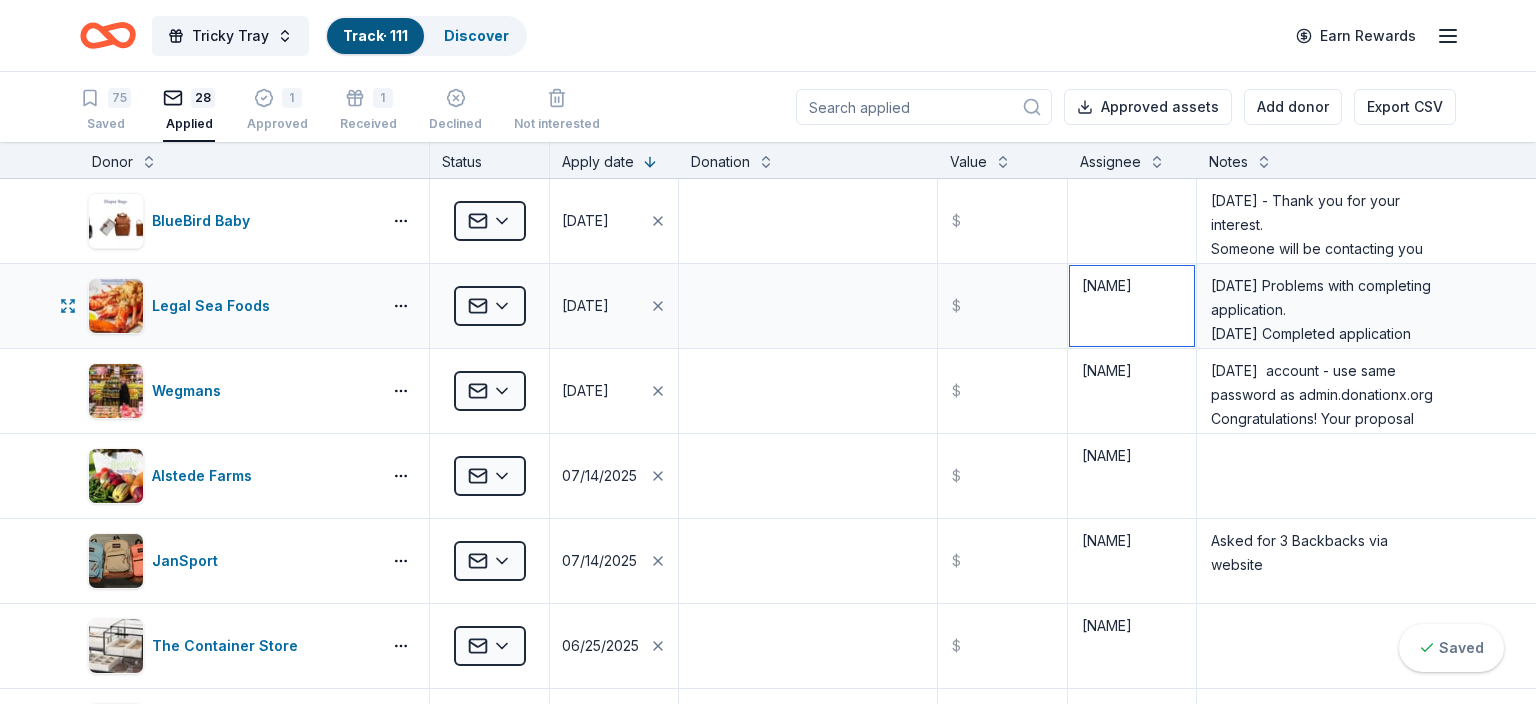 scroll, scrollTop: 0, scrollLeft: 0, axis: both 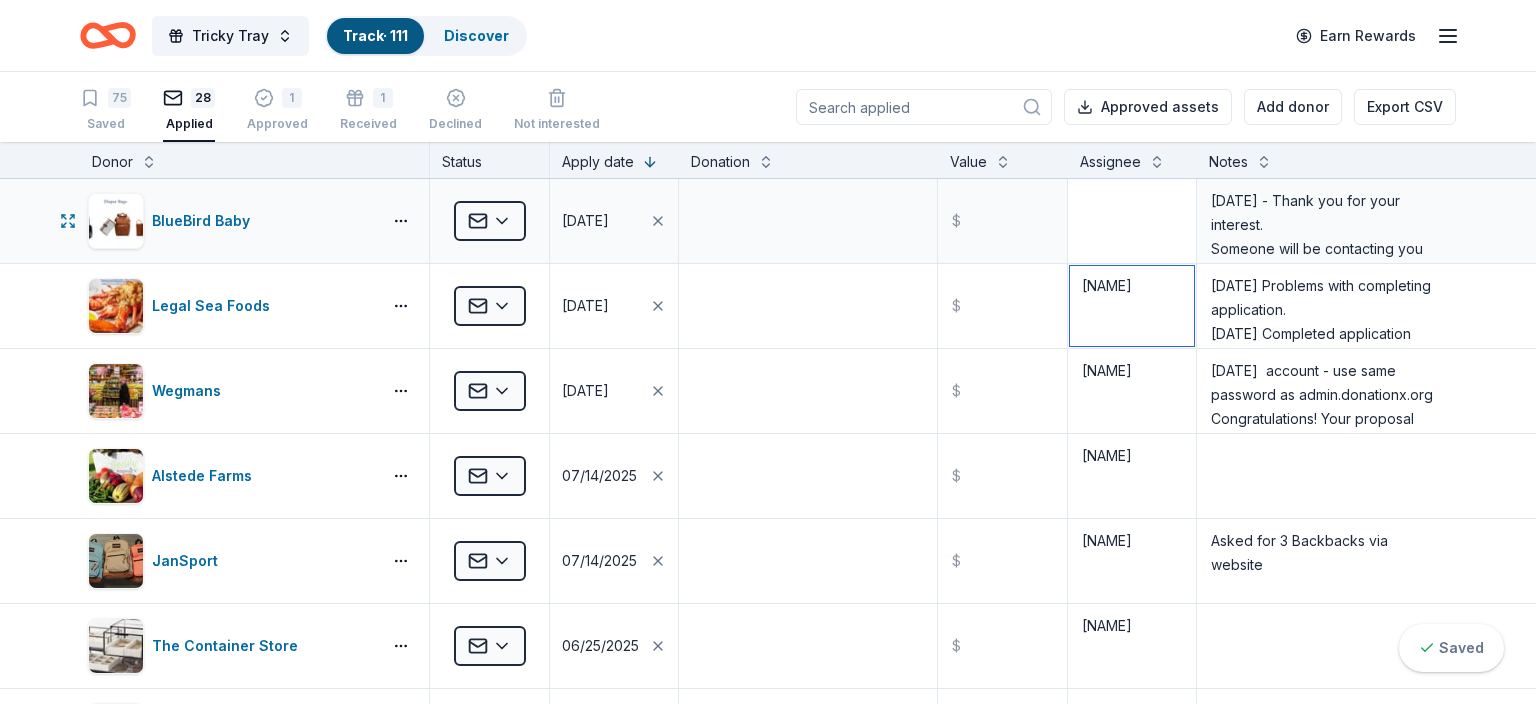 type on "[FIRST] [LAST]" 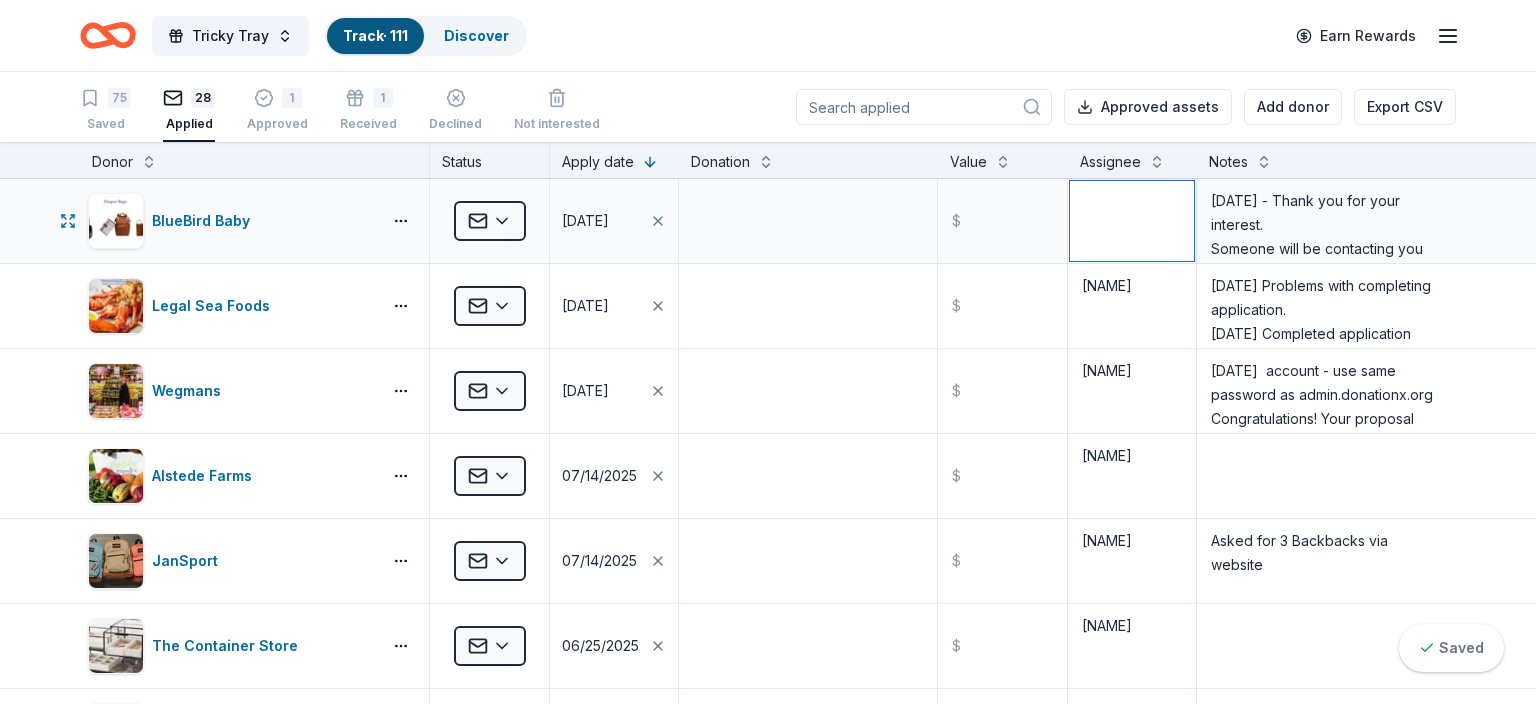 click at bounding box center (1132, 221) 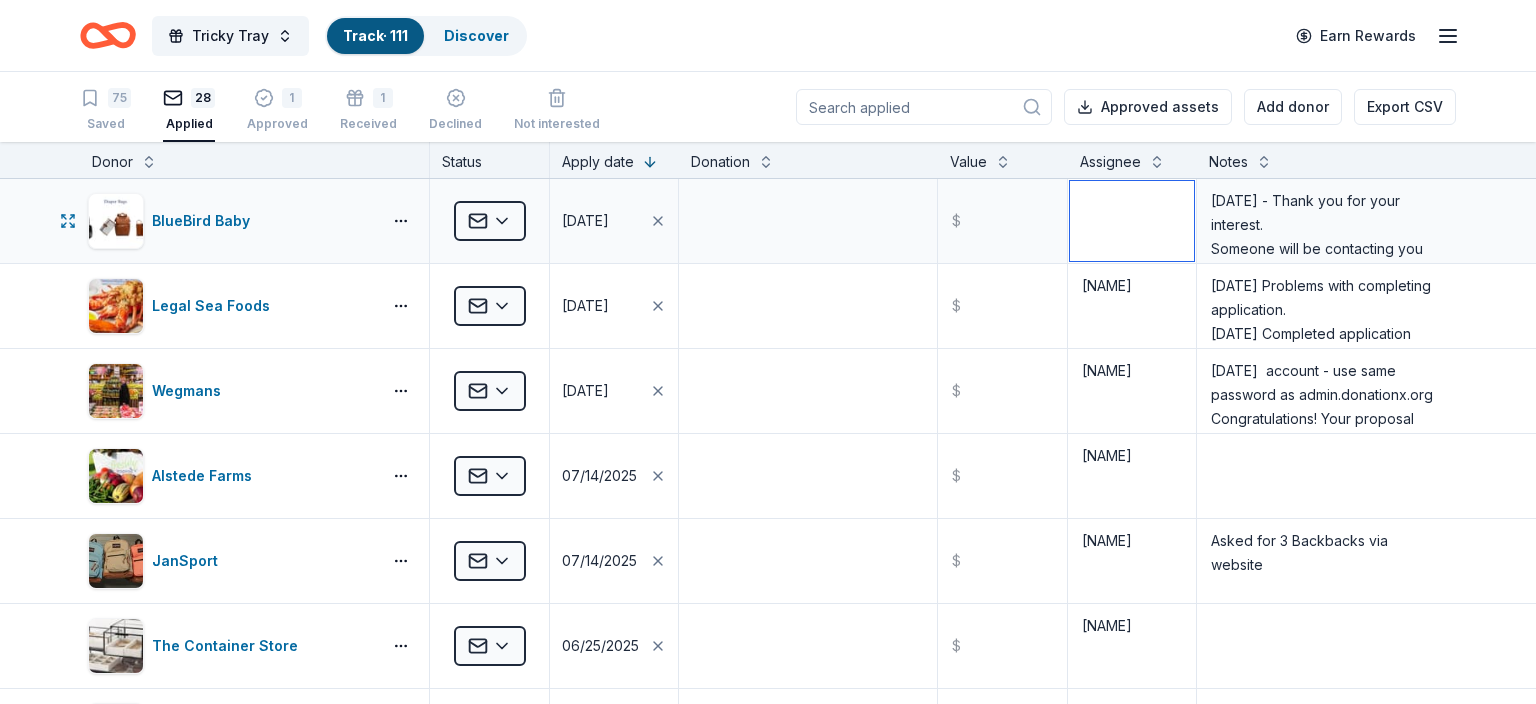paste on "[FIRST] [LAST]" 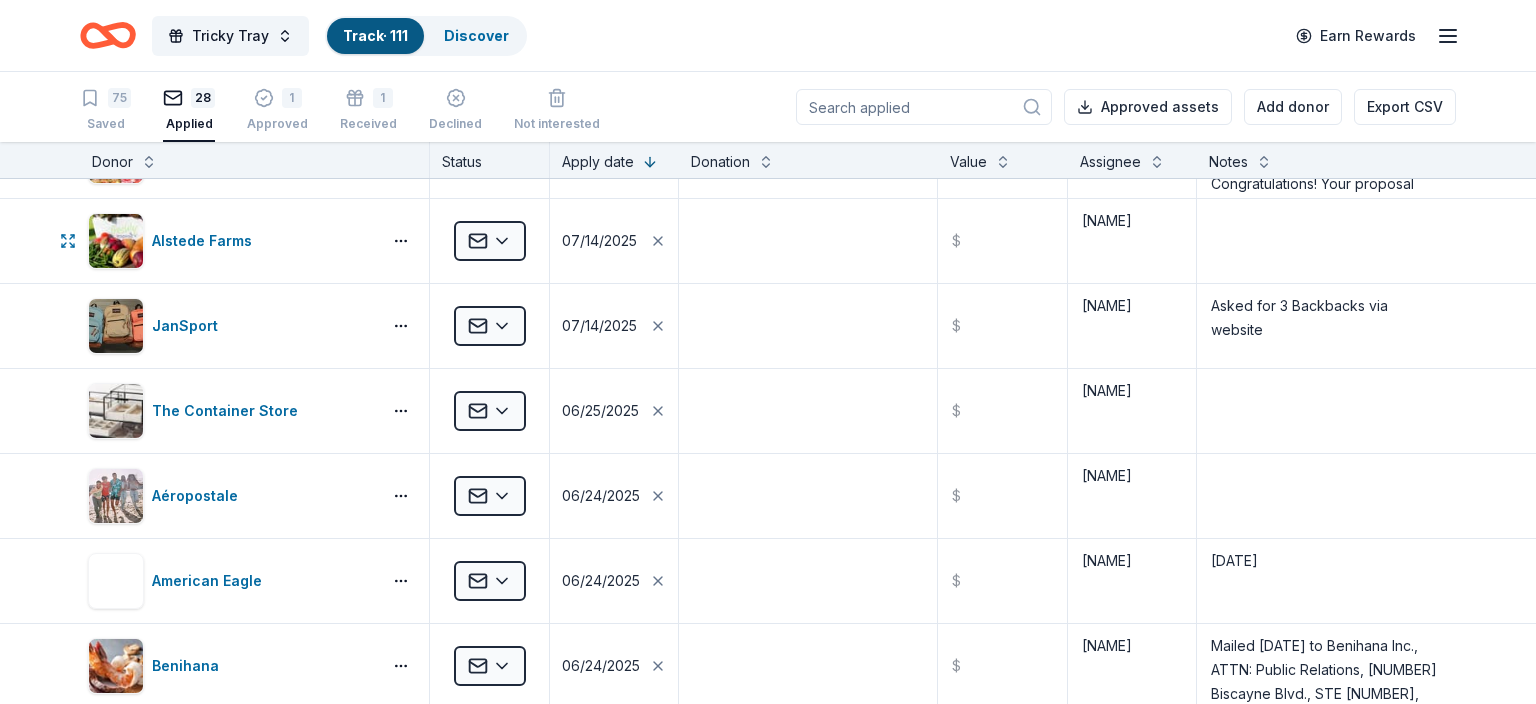 scroll, scrollTop: 0, scrollLeft: 0, axis: both 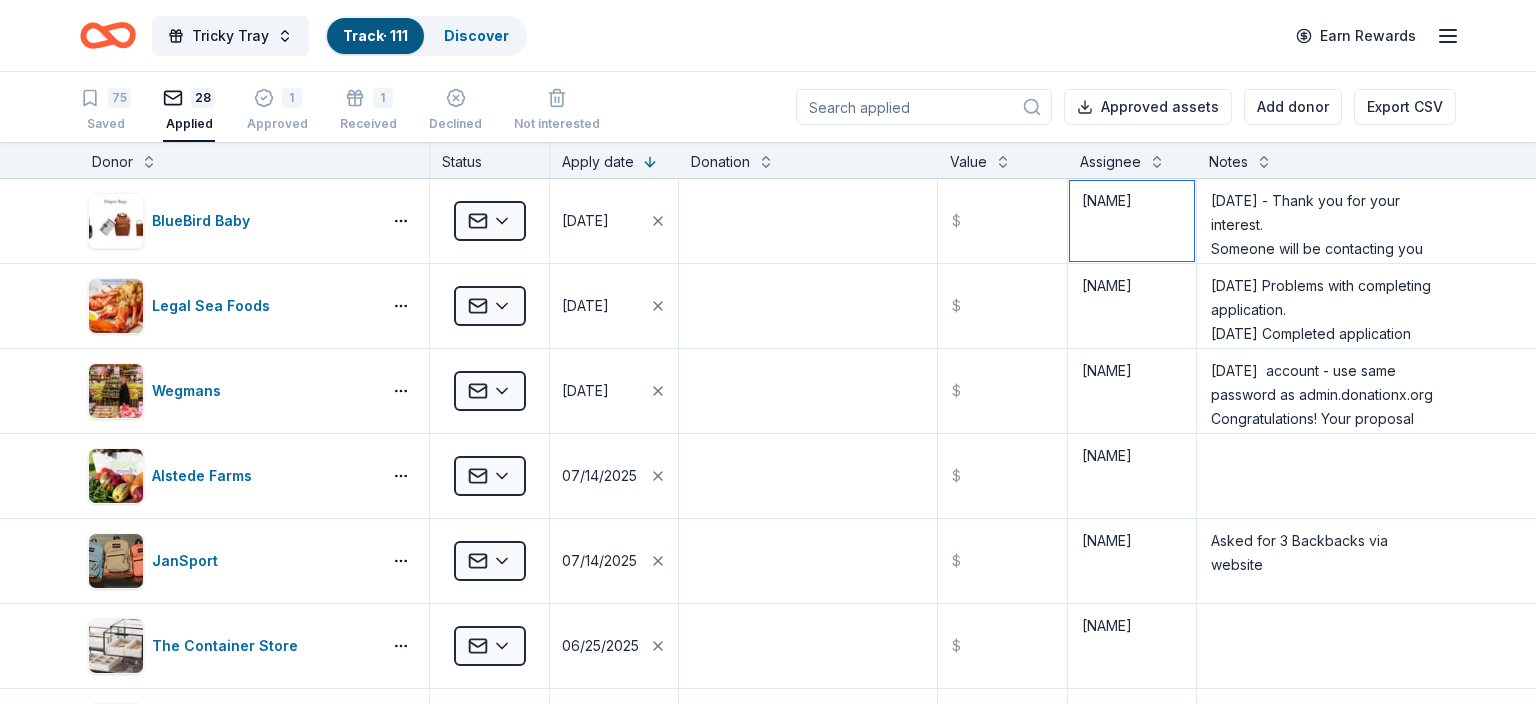 type on "[FIRST] [LAST]" 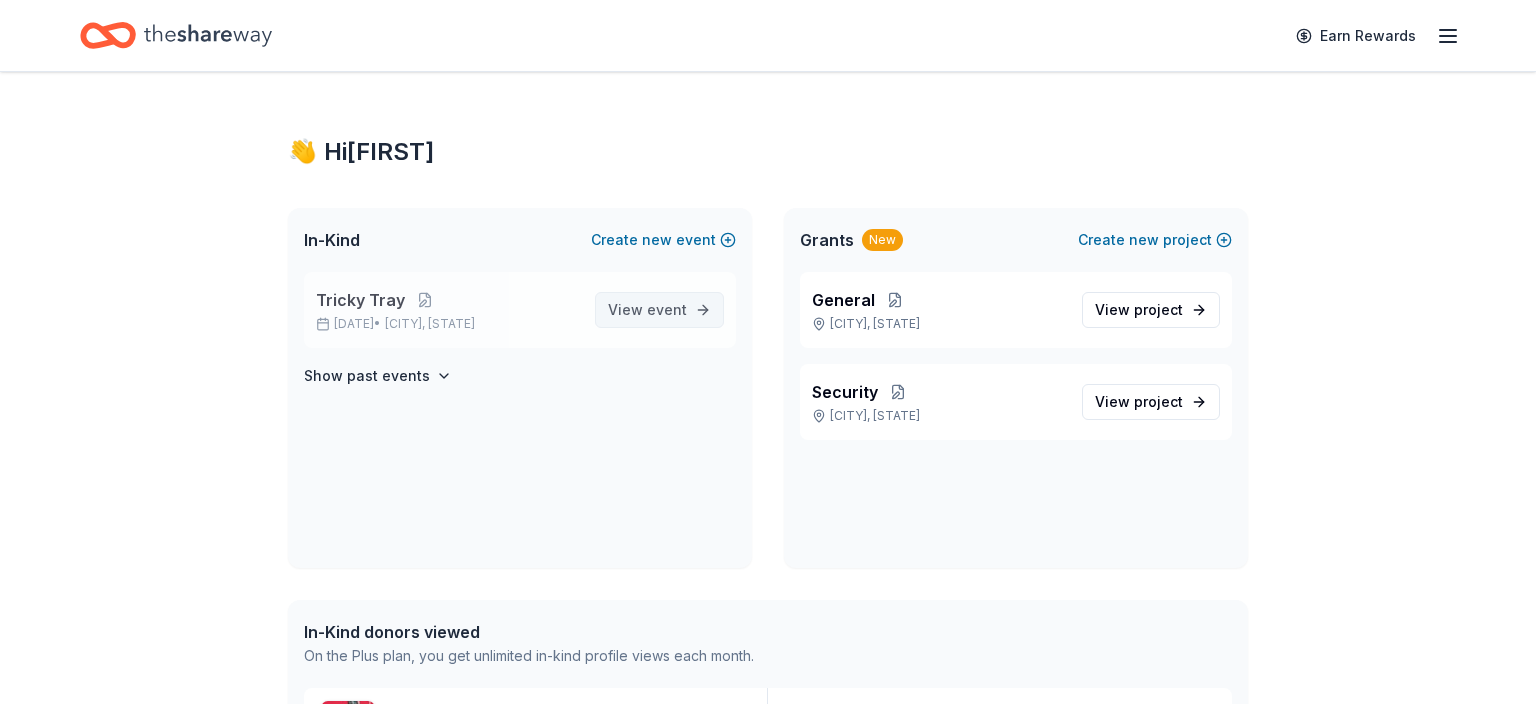scroll, scrollTop: 0, scrollLeft: 0, axis: both 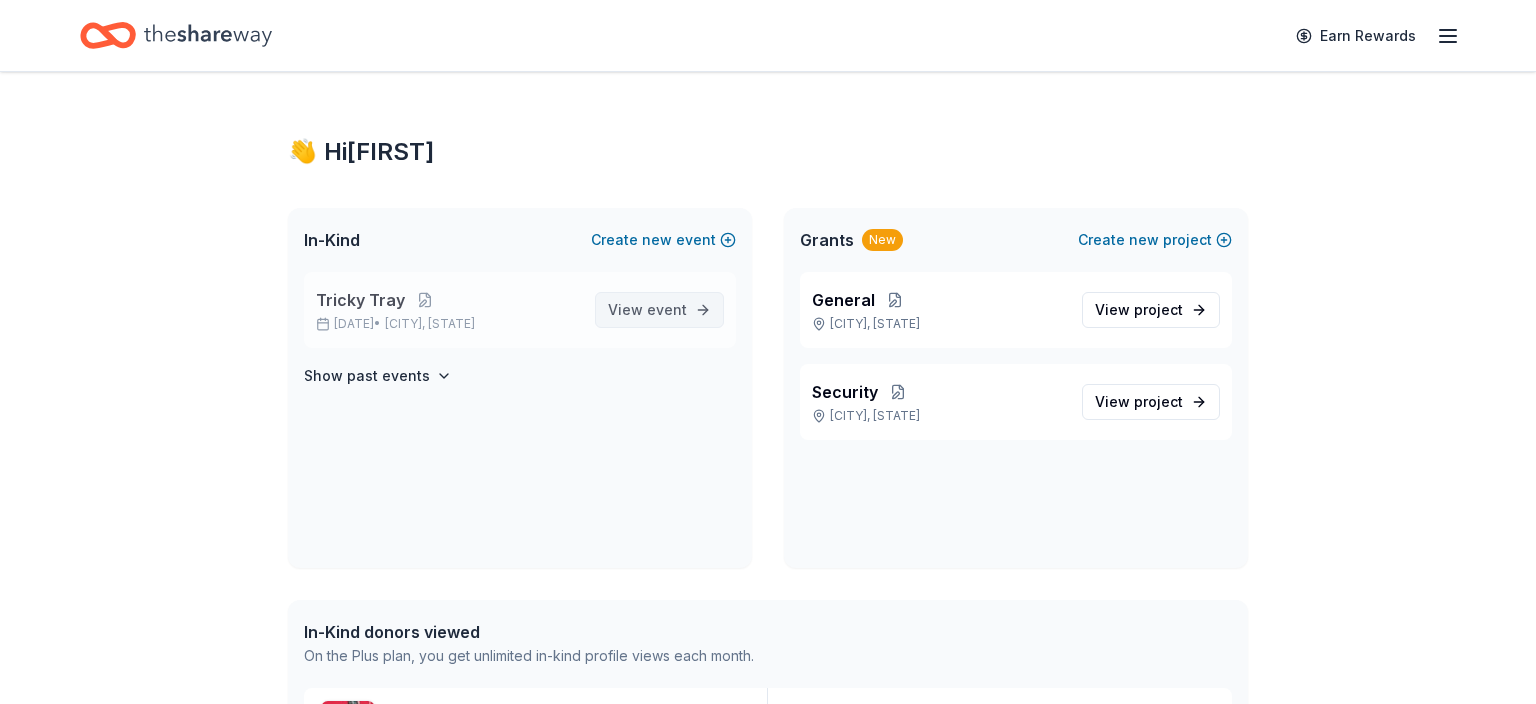 click on "View   event" at bounding box center (647, 310) 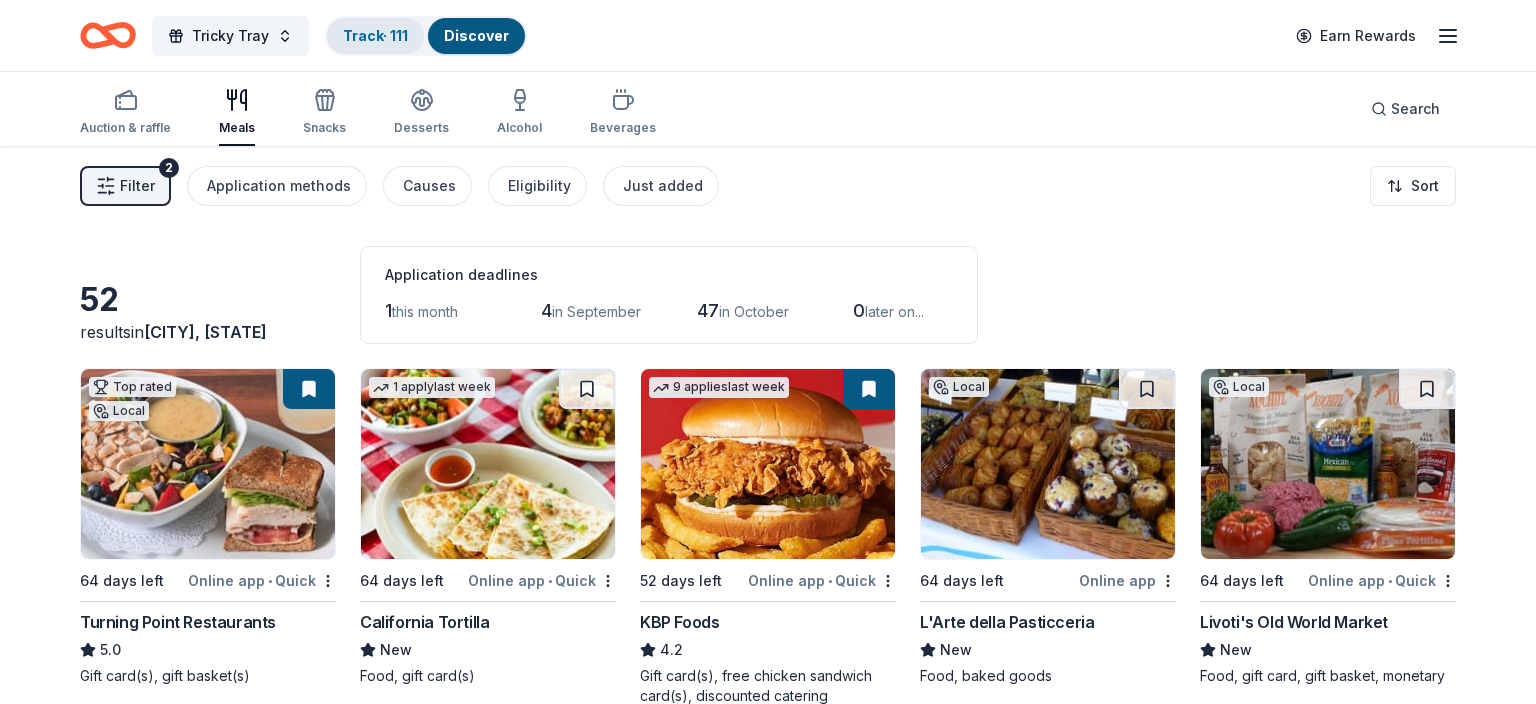 click on "Track  · 111" at bounding box center [375, 35] 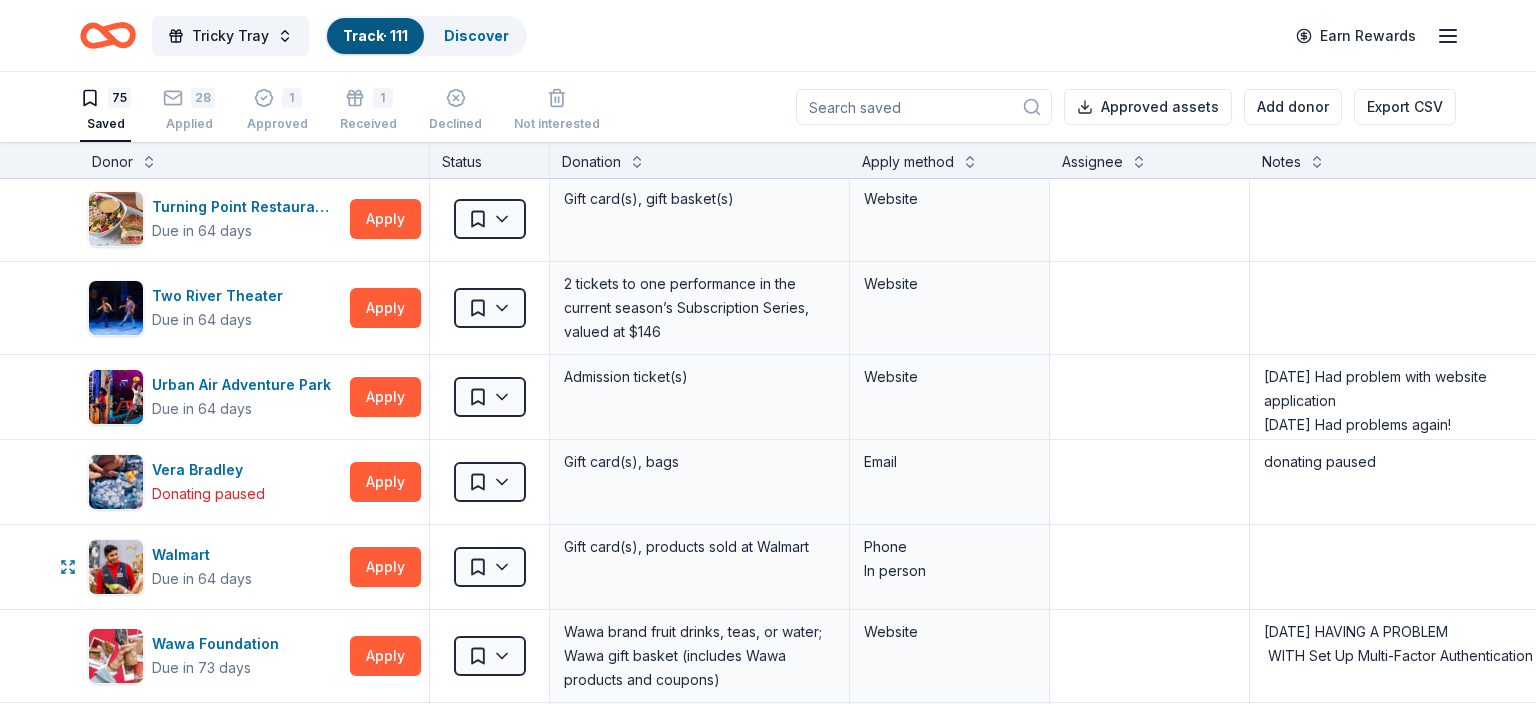 scroll, scrollTop: 5880, scrollLeft: 0, axis: vertical 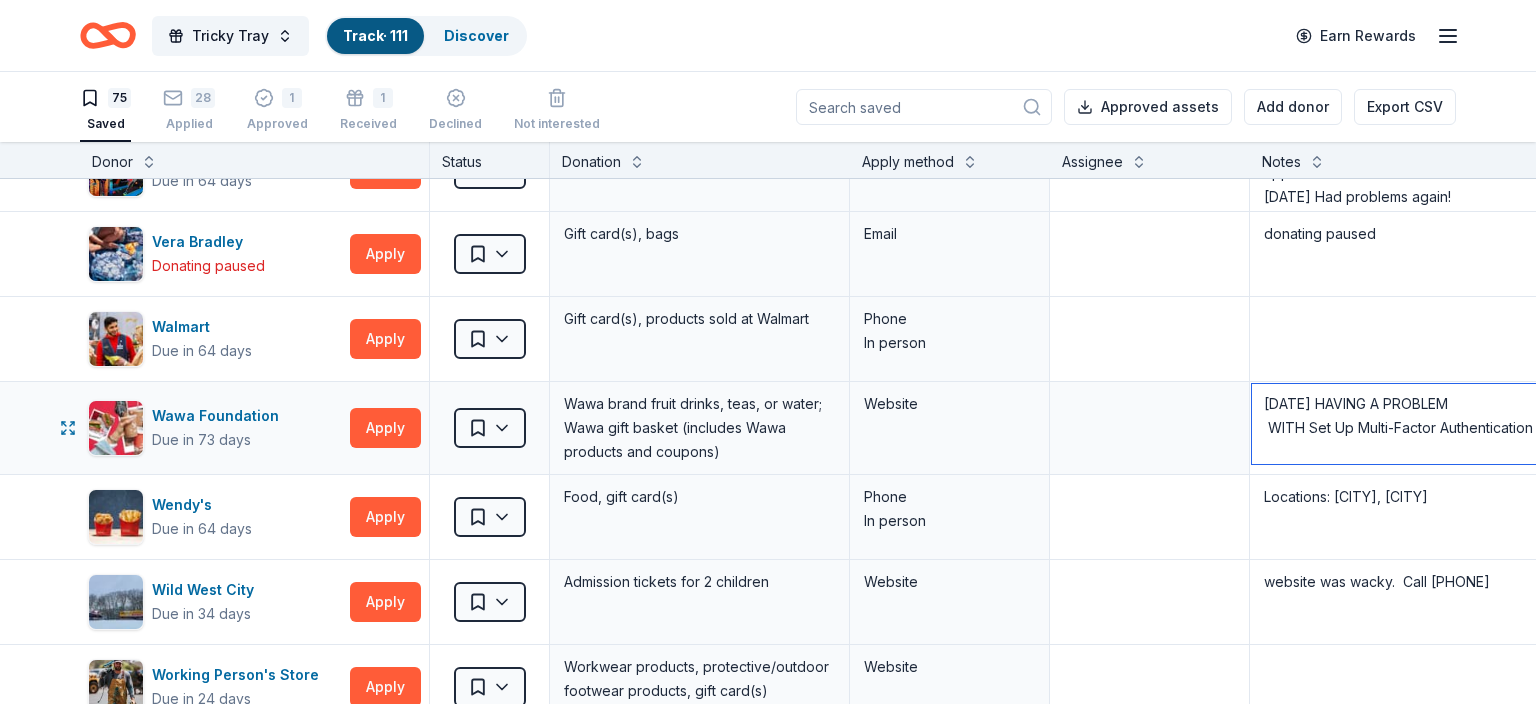 click on "[DATE] HAVING A PROBLEM
WITH Set Up Multi-Factor Authentication" at bounding box center (1399, 424) 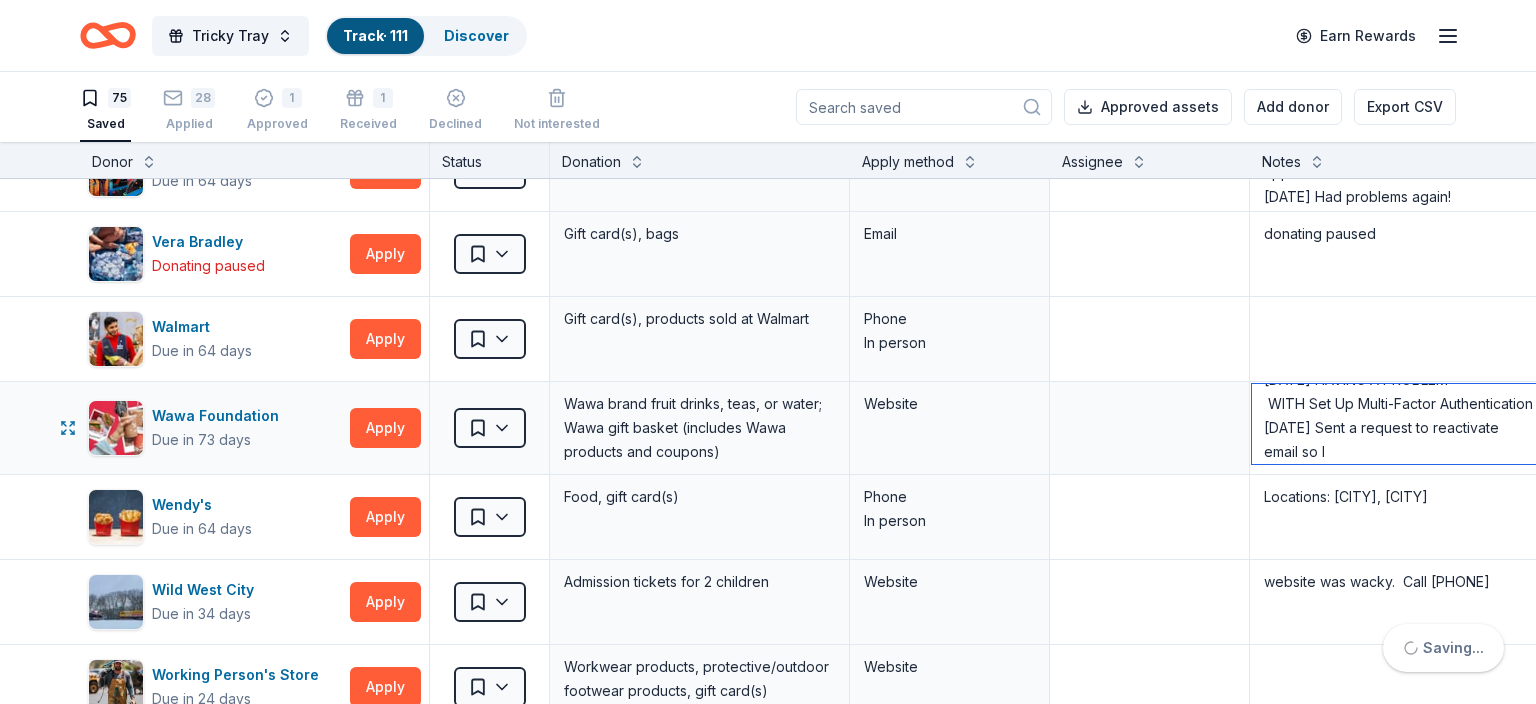 scroll, scrollTop: 44, scrollLeft: 0, axis: vertical 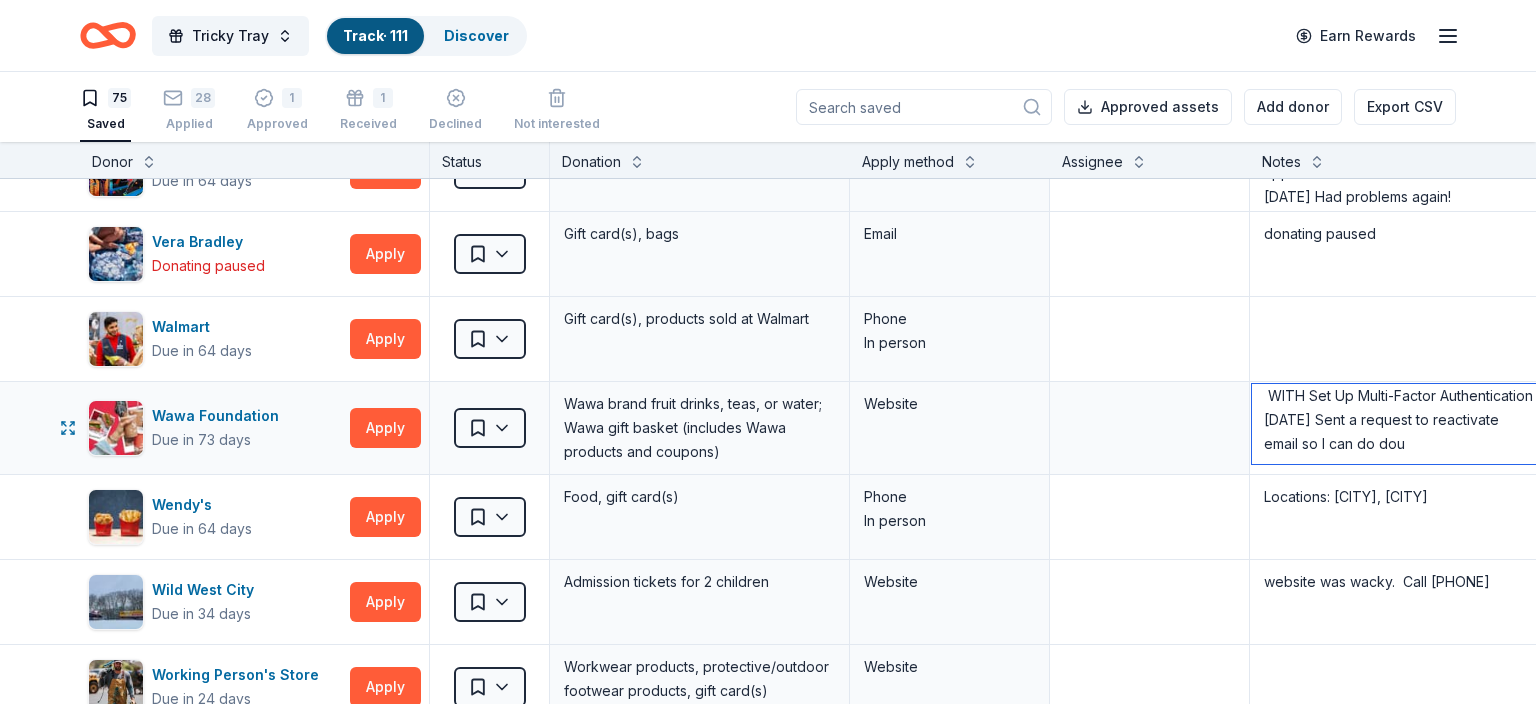 drag, startPoint x: 1302, startPoint y: 439, endPoint x: 1314, endPoint y: 442, distance: 12.369317 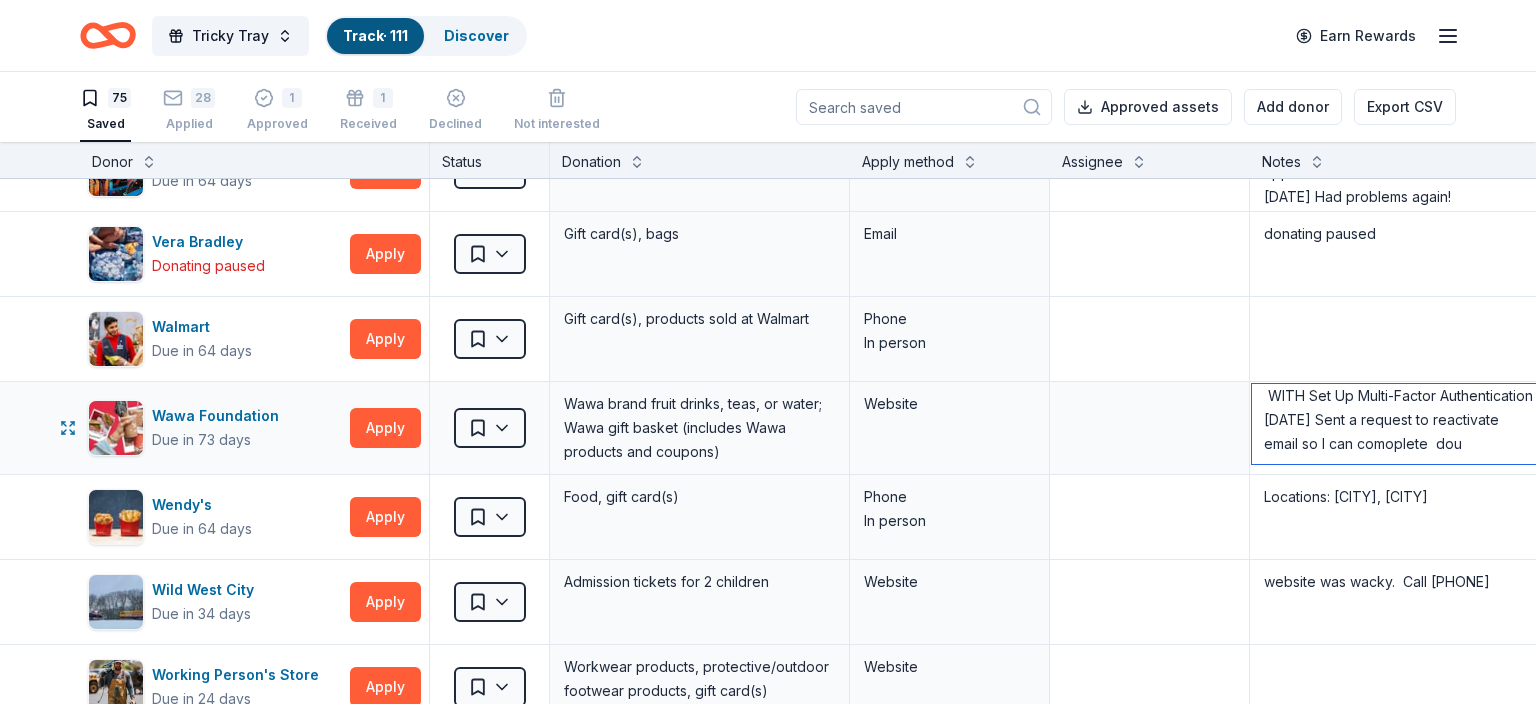 click on "[DATE] HAVING A PROBLEM
WITH Set Up Multi-Factor Authentication
[DATE] Sent a request to reactivate email so I can comoplete  dou" at bounding box center (1399, 424) 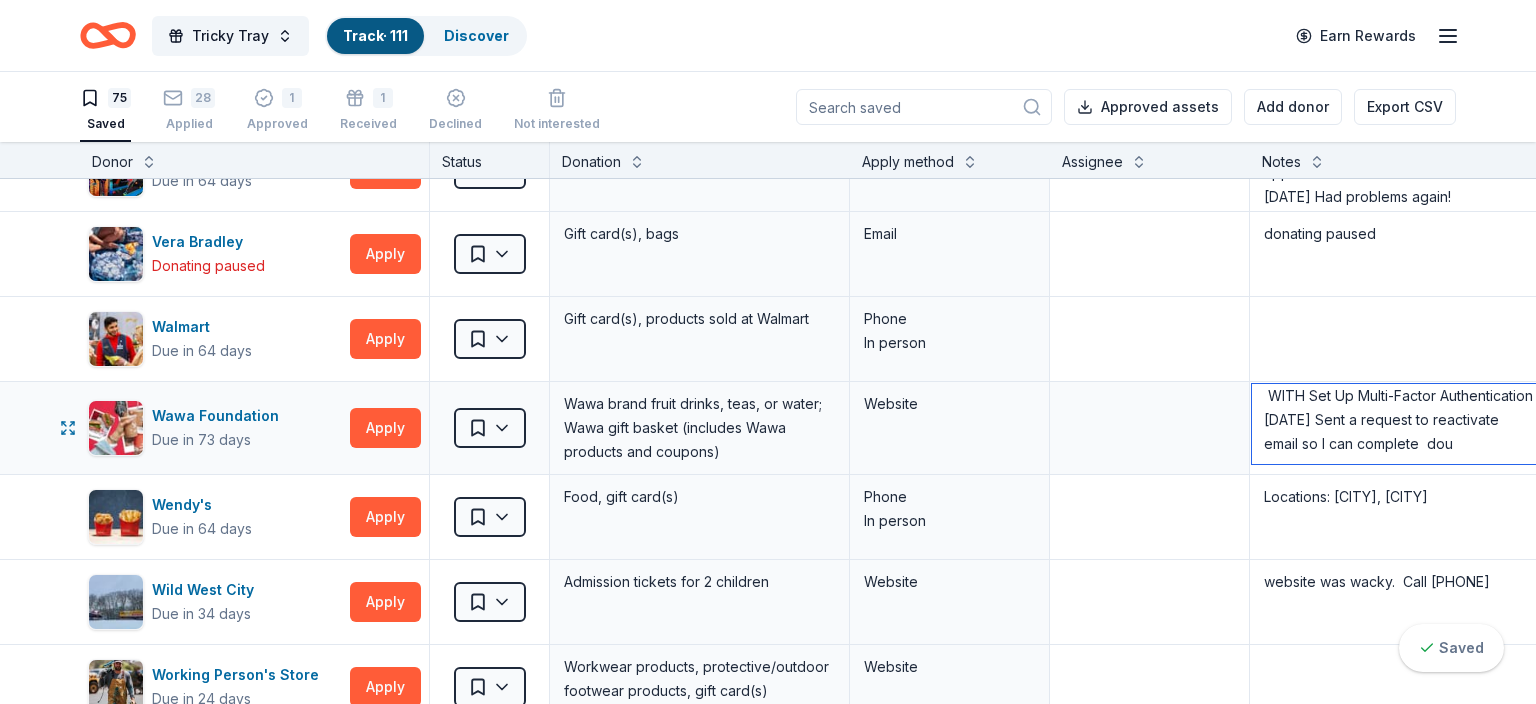 click on "[DATE] HAVING A PROBLEM
WITH Set Up Multi-Factor Authentication
[DATE] Sent a request to reactivate email so I can complete  dou" at bounding box center (1399, 424) 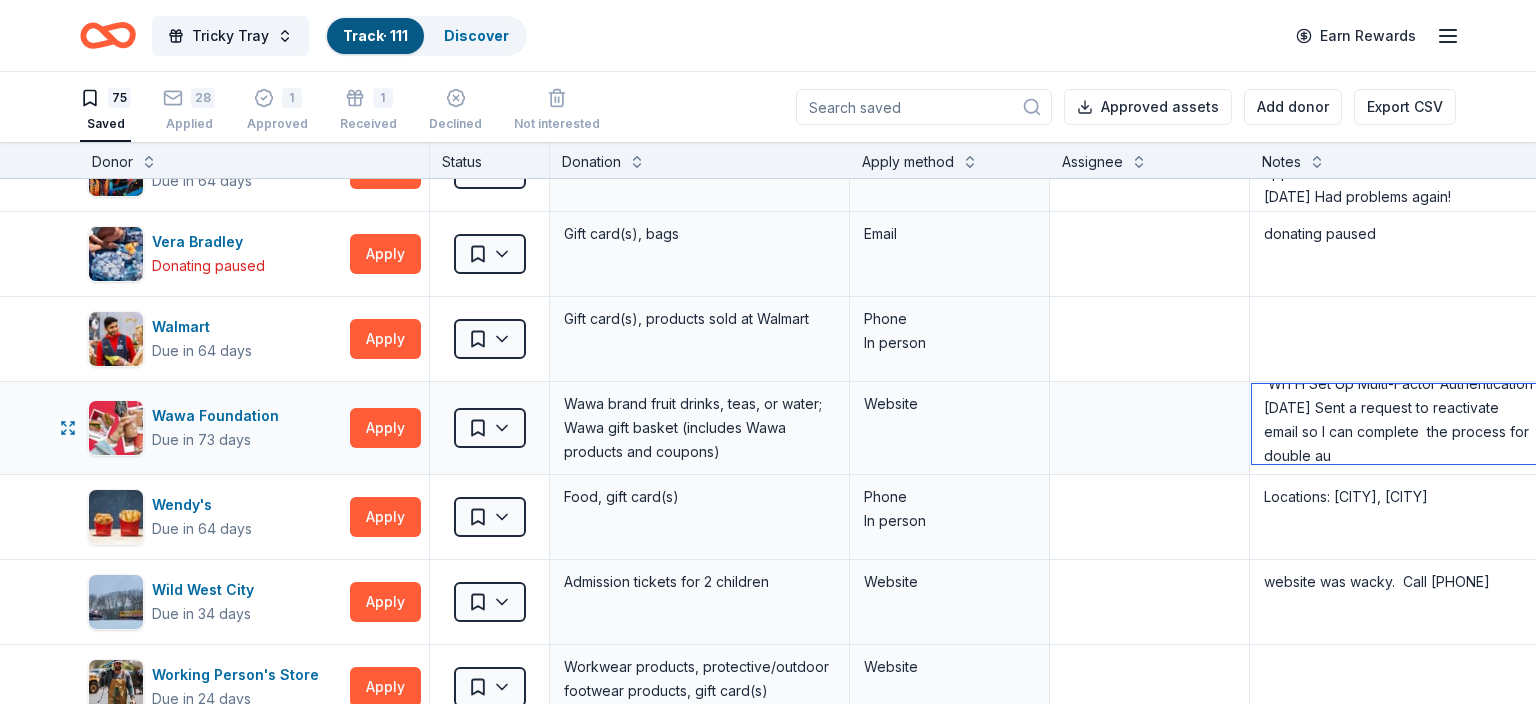 scroll, scrollTop: 68, scrollLeft: 0, axis: vertical 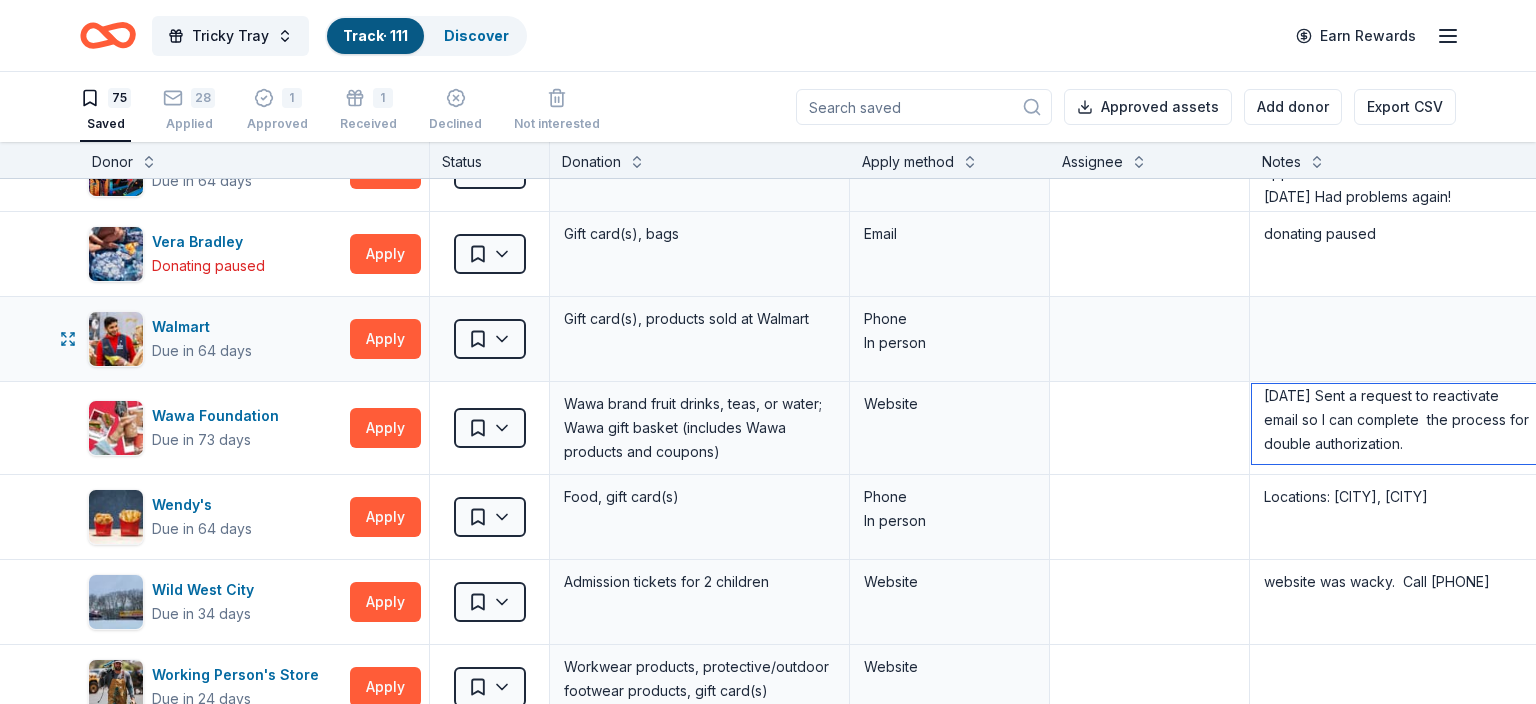 type on "[DATE] HAVING A PROBLEM
WITH Set Up Multi-Factor Authentication
[DATE] Sent a request to reactivate email so I can complete  the process for double authorization." 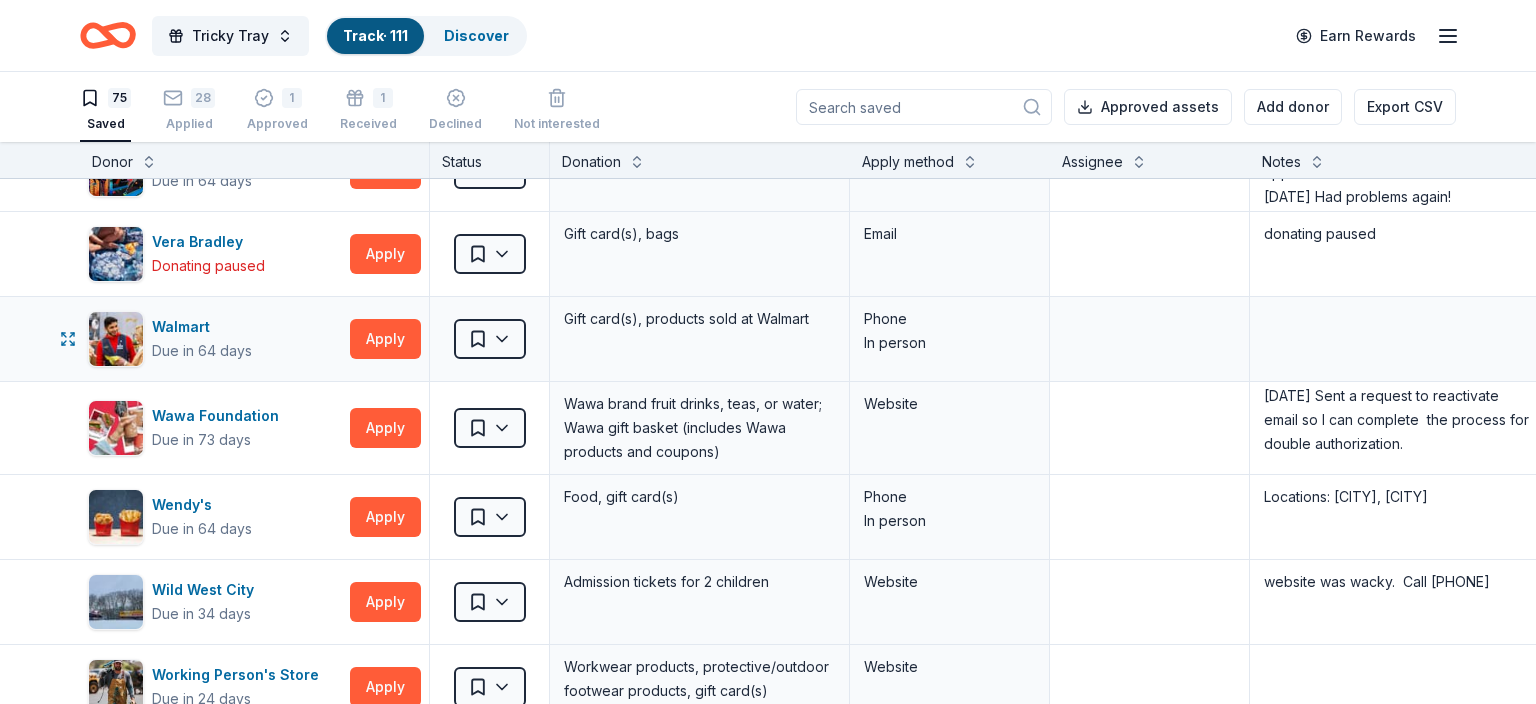 click on "Phone" at bounding box center [949, 319] 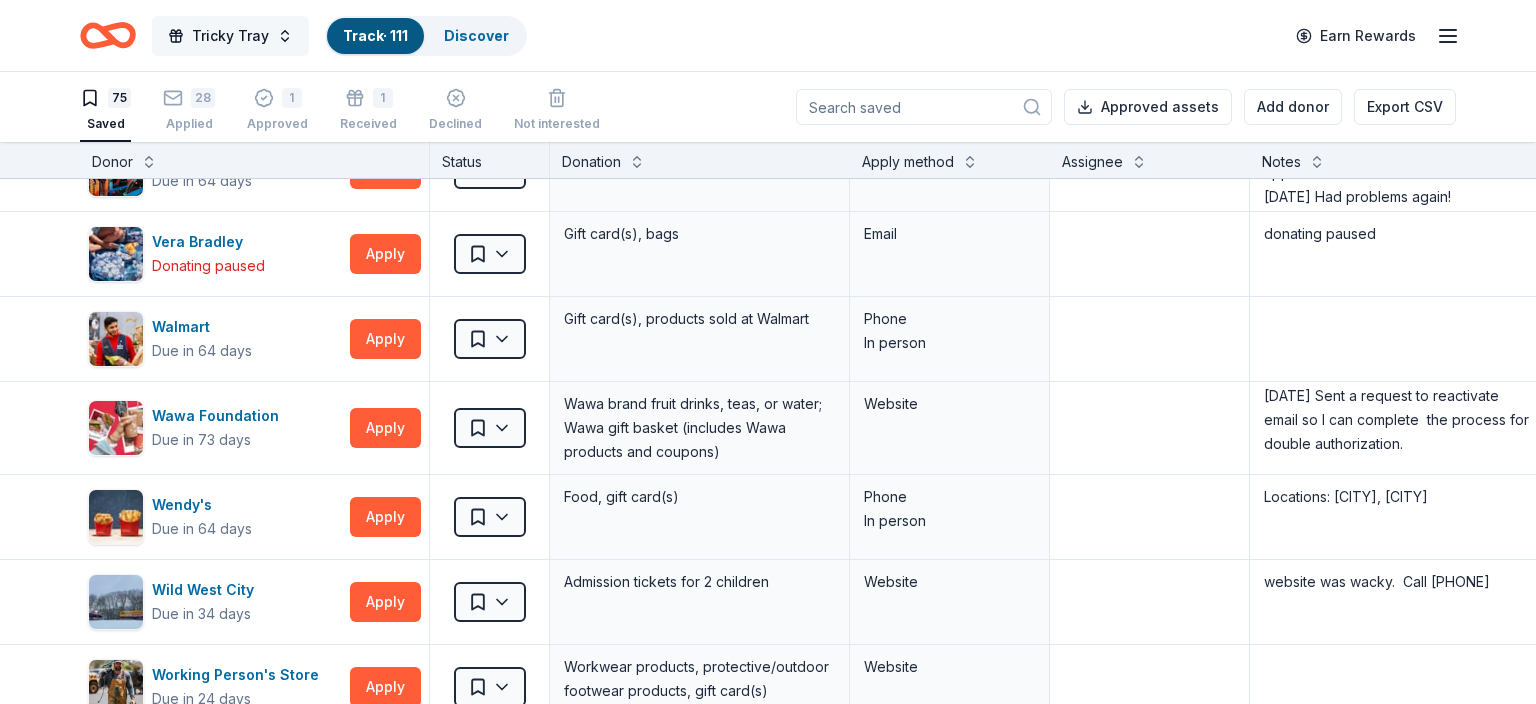 click on "Tricky Tray" at bounding box center [230, 36] 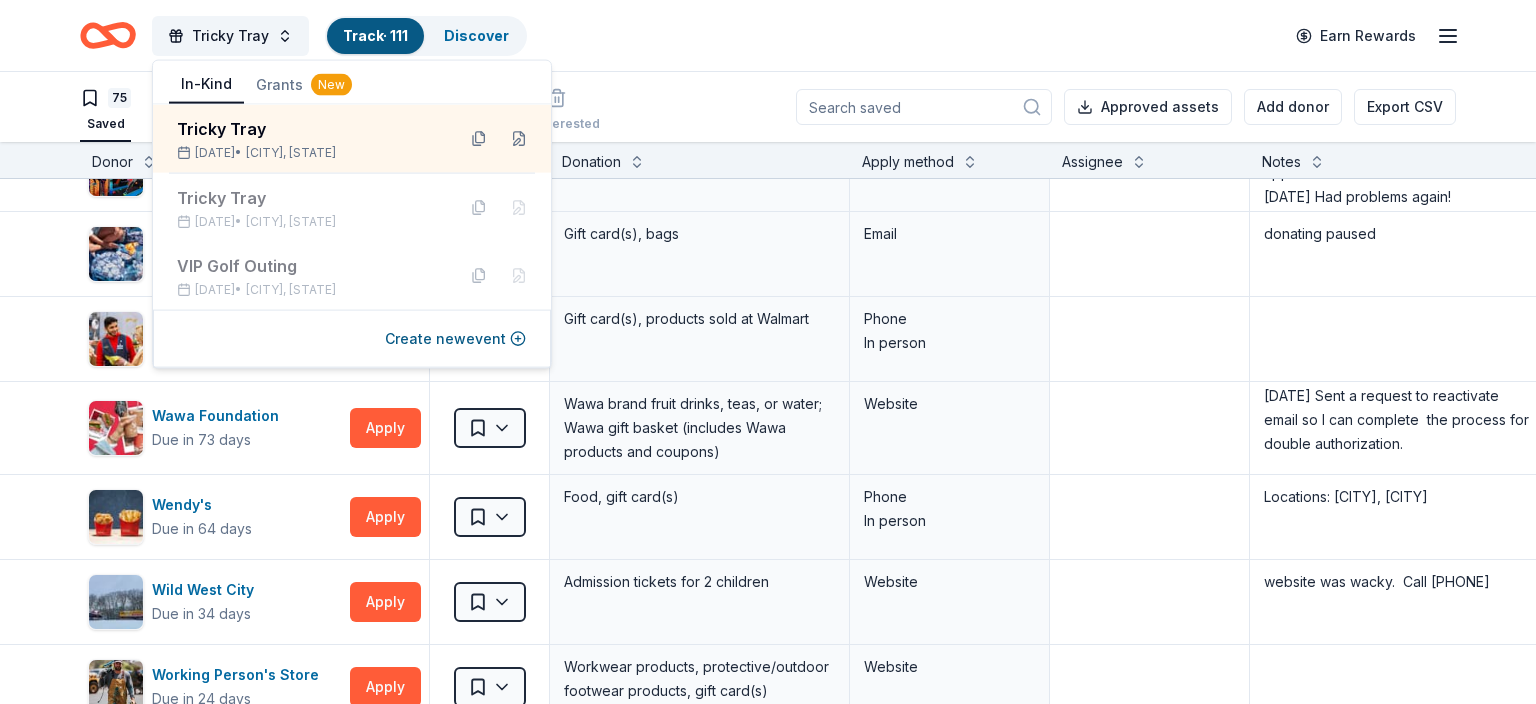 click on "Track  · 111" at bounding box center (375, 35) 